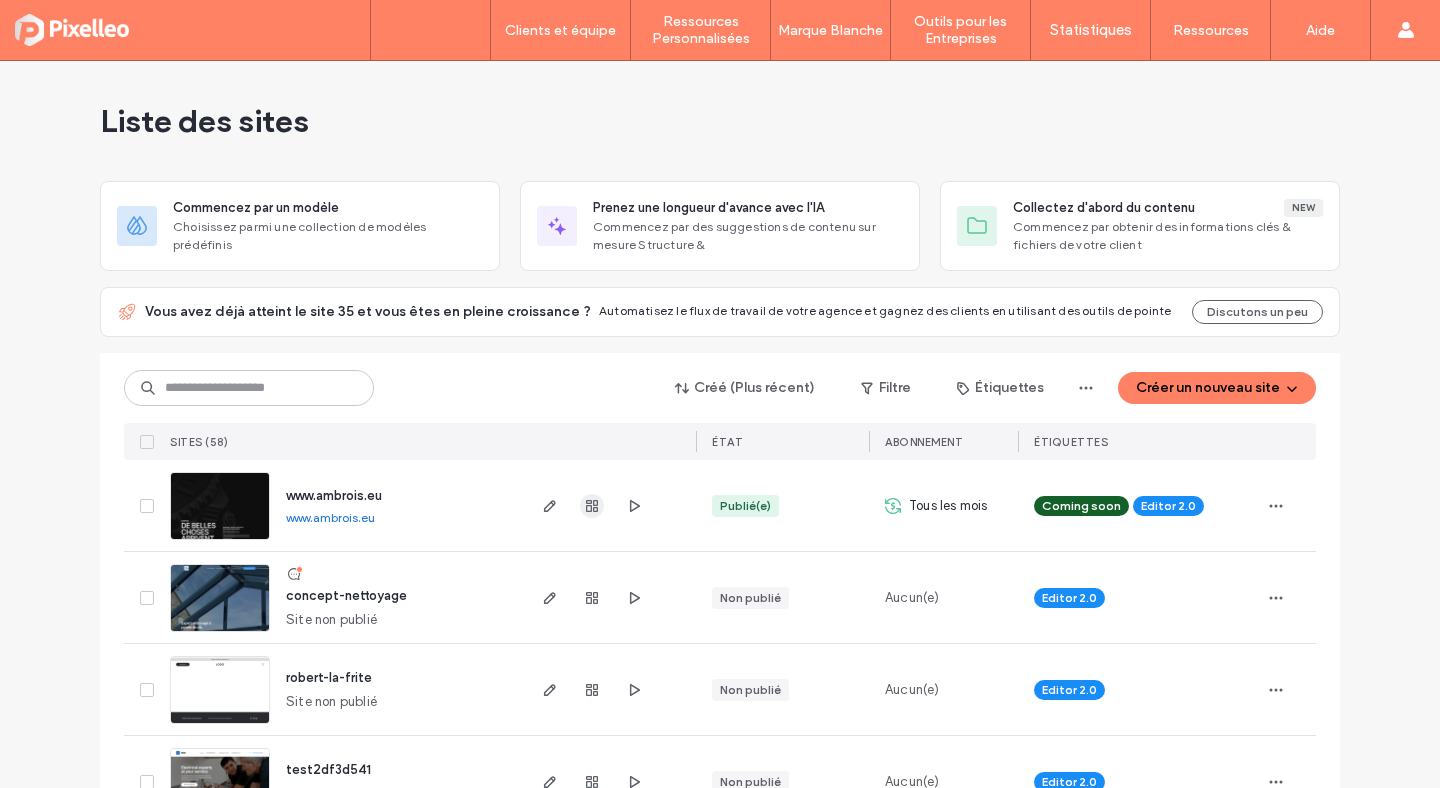 scroll, scrollTop: 0, scrollLeft: 0, axis: both 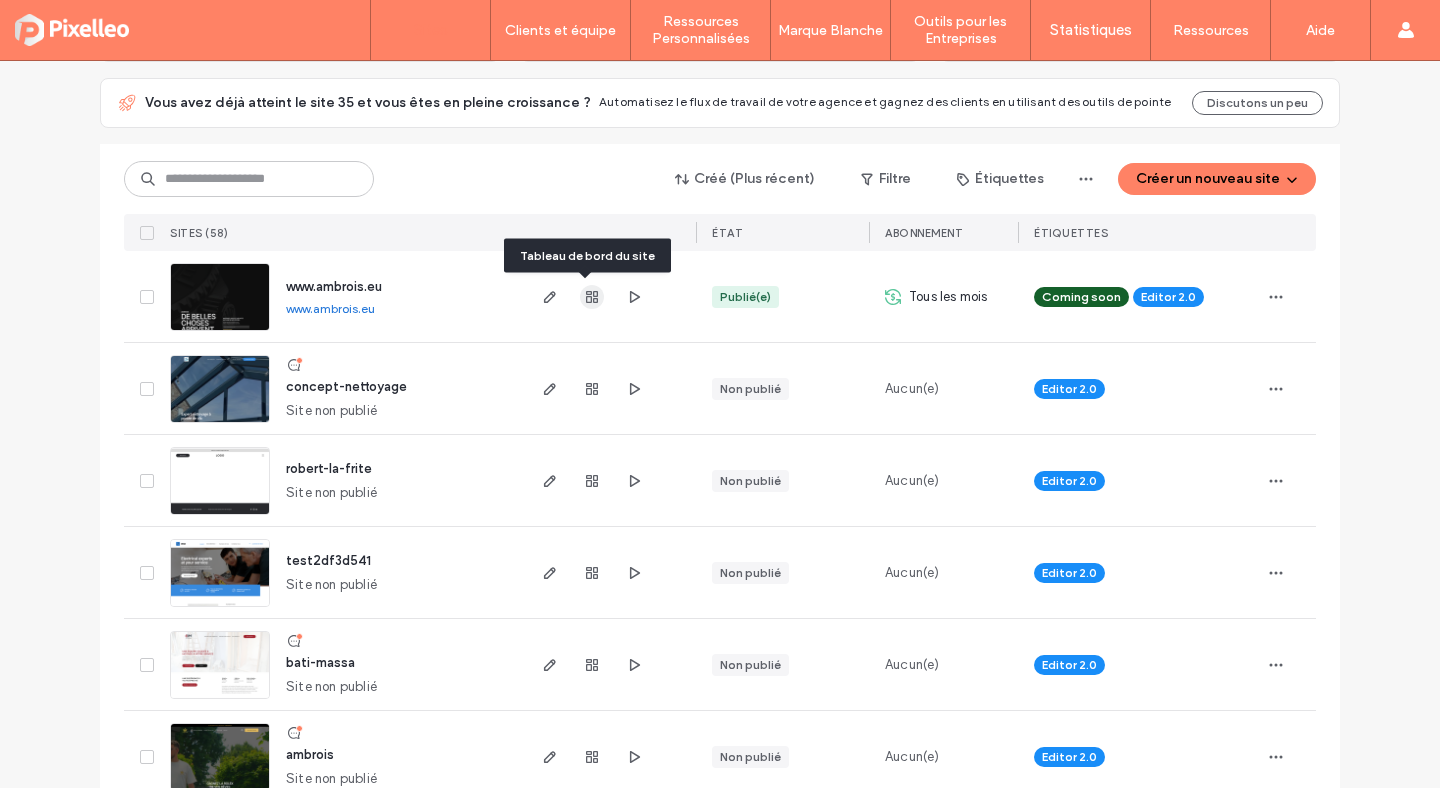 click at bounding box center (592, 297) 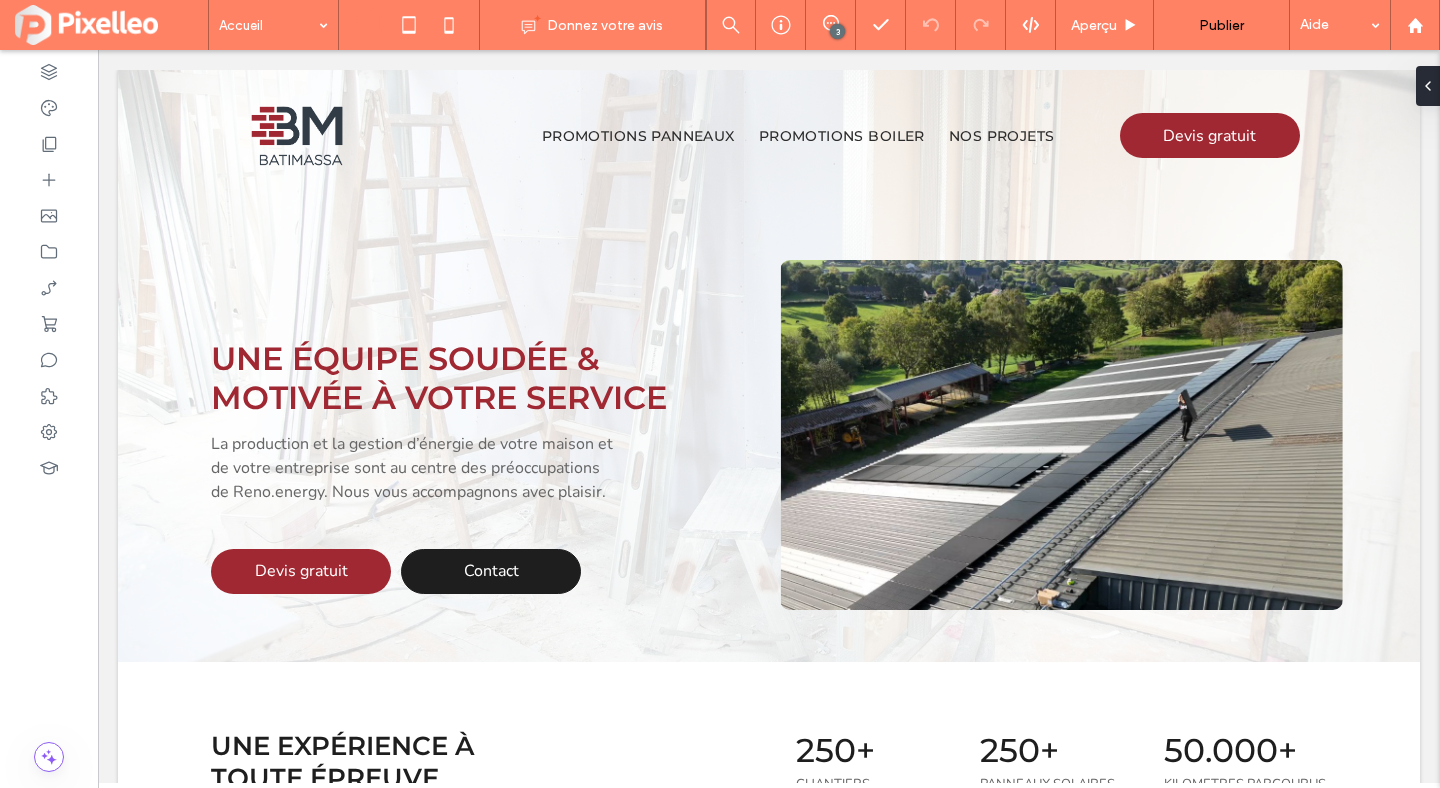 scroll, scrollTop: 0, scrollLeft: 0, axis: both 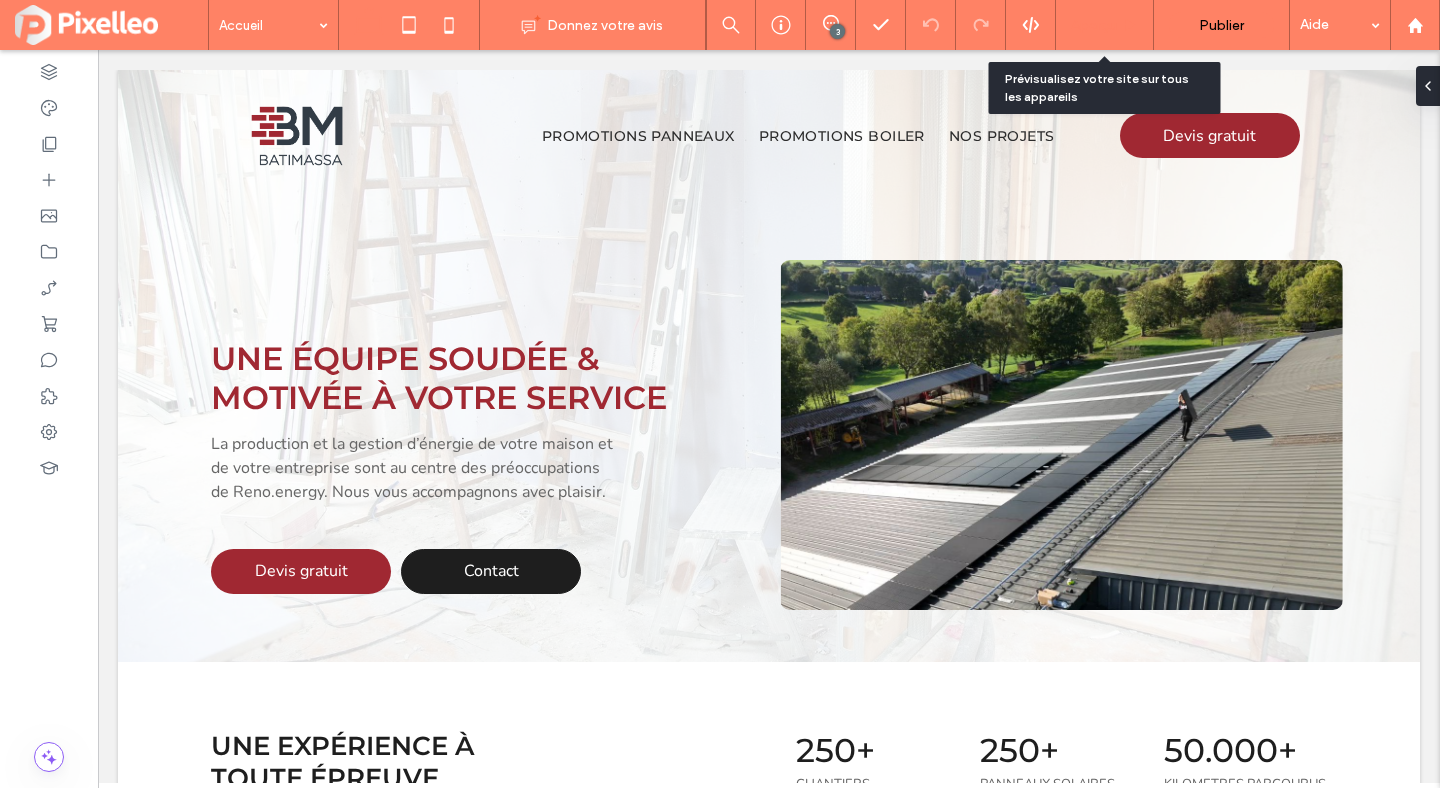 click on "Aperçu" at bounding box center [1105, 25] 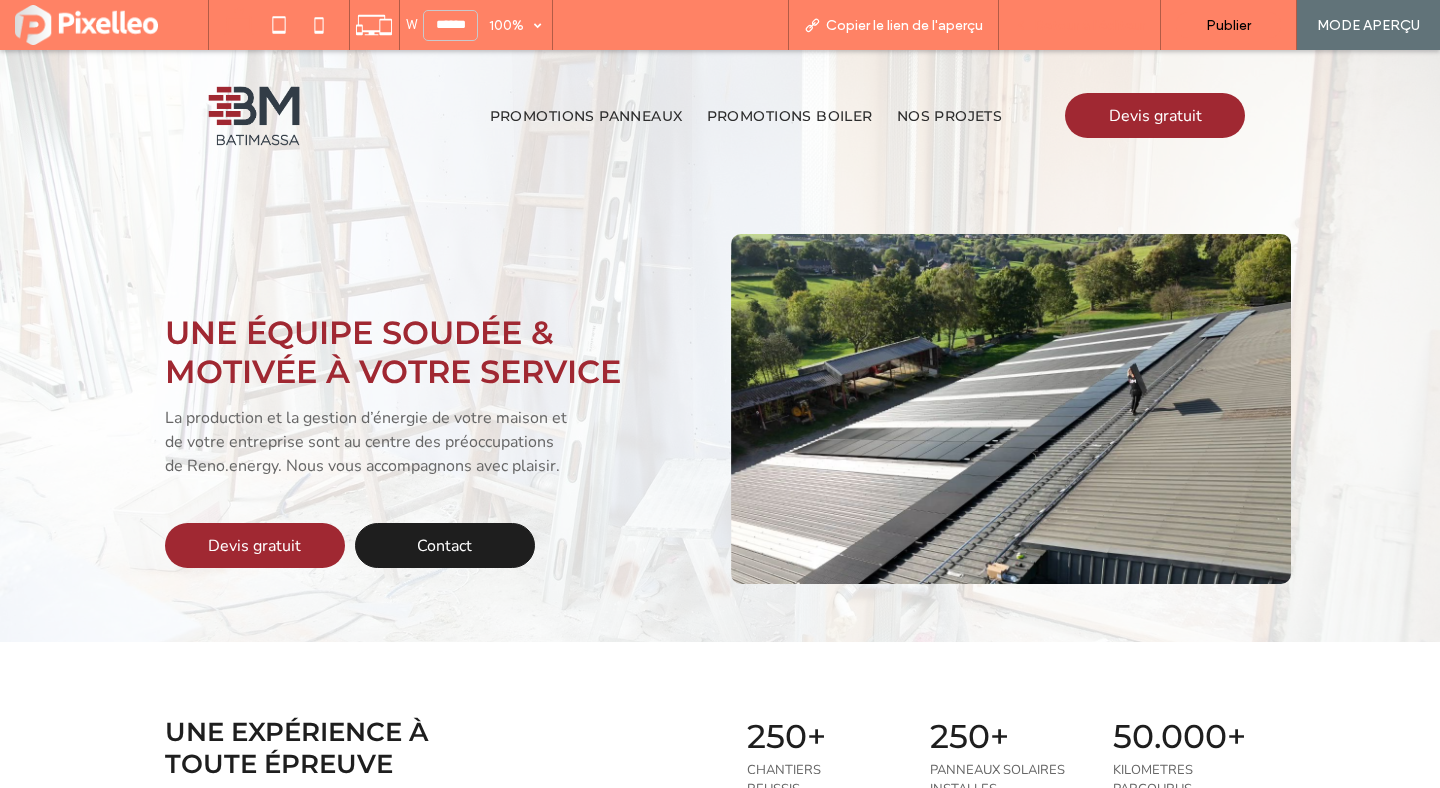 click on "Retour à l'éditeur" at bounding box center (1089, 25) 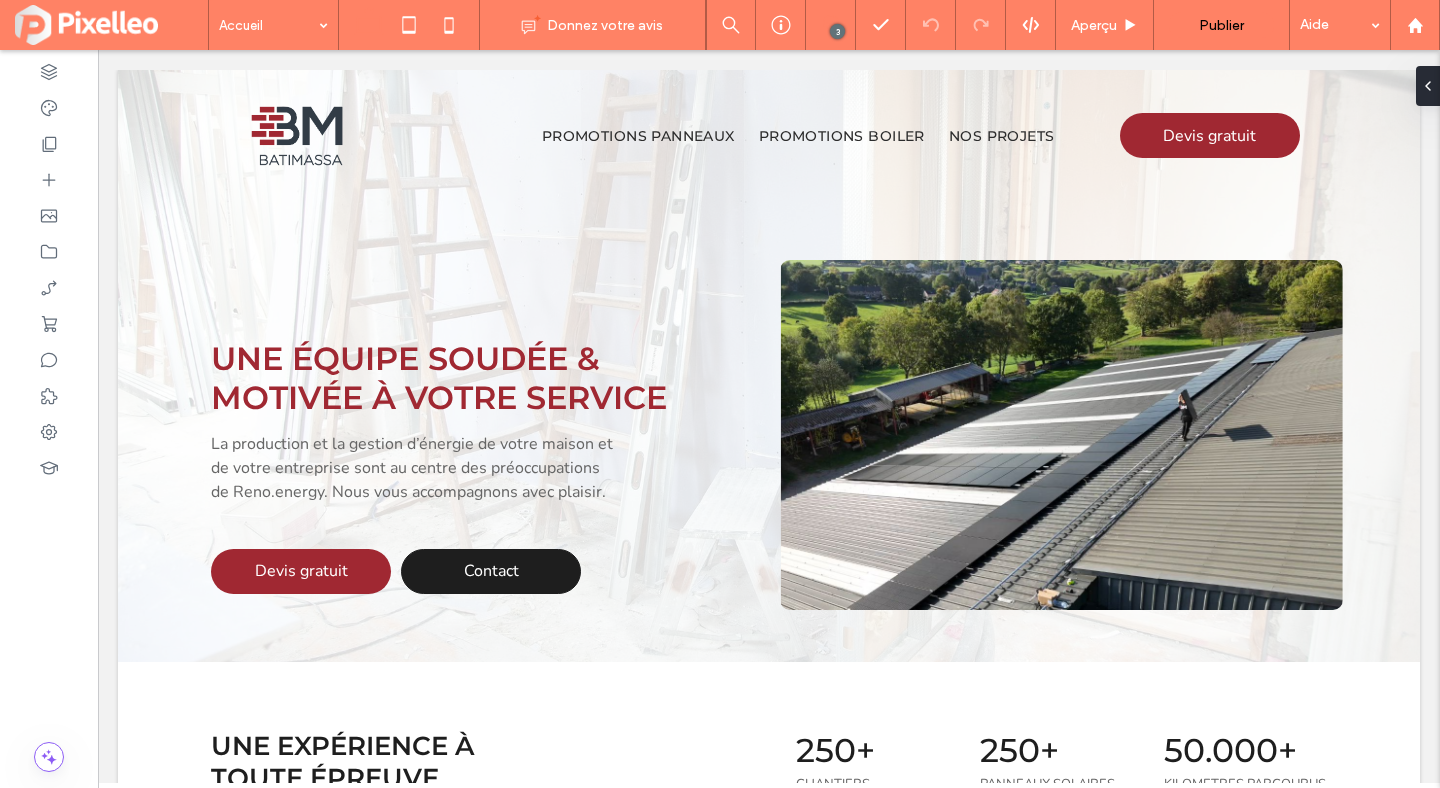 click 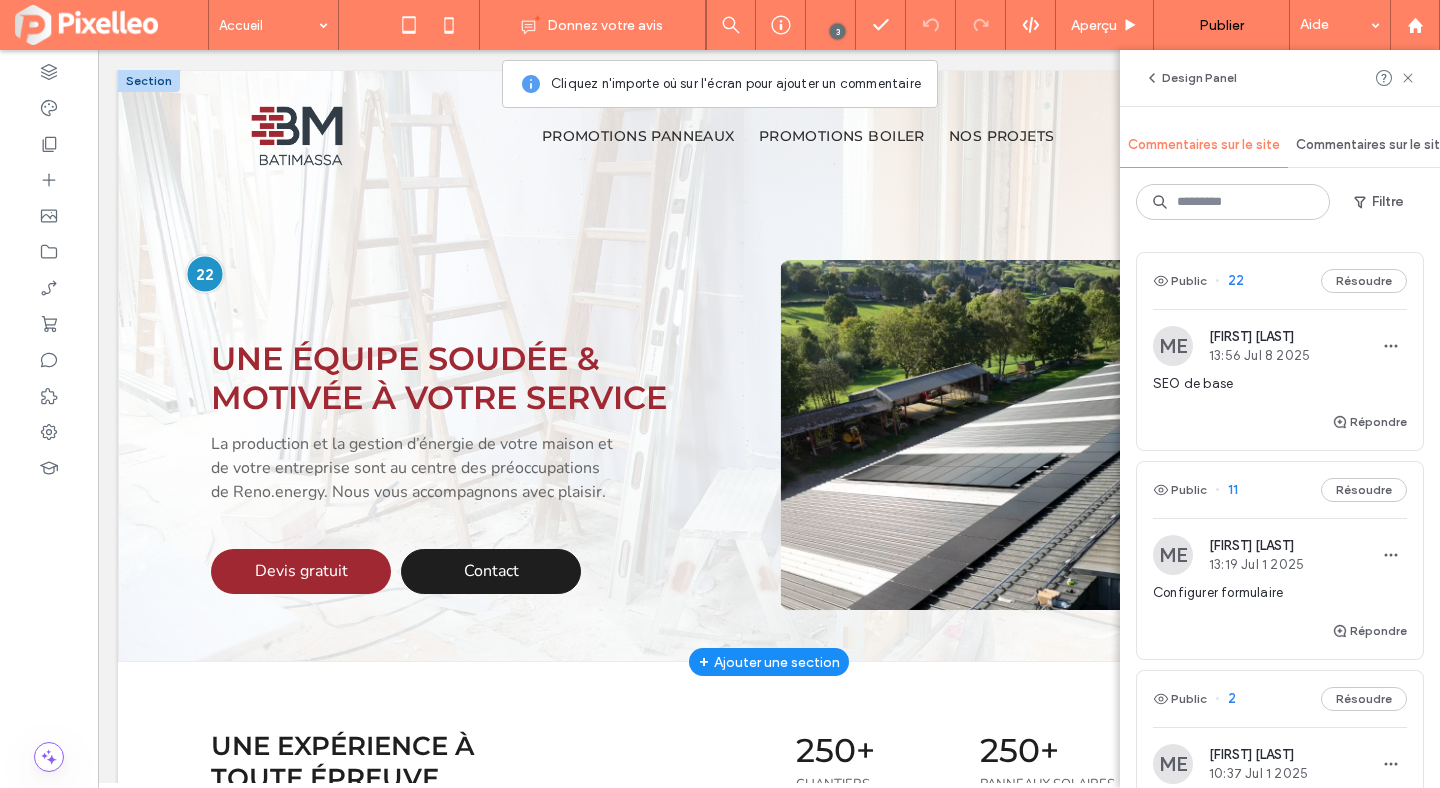 click at bounding box center (204, 273) 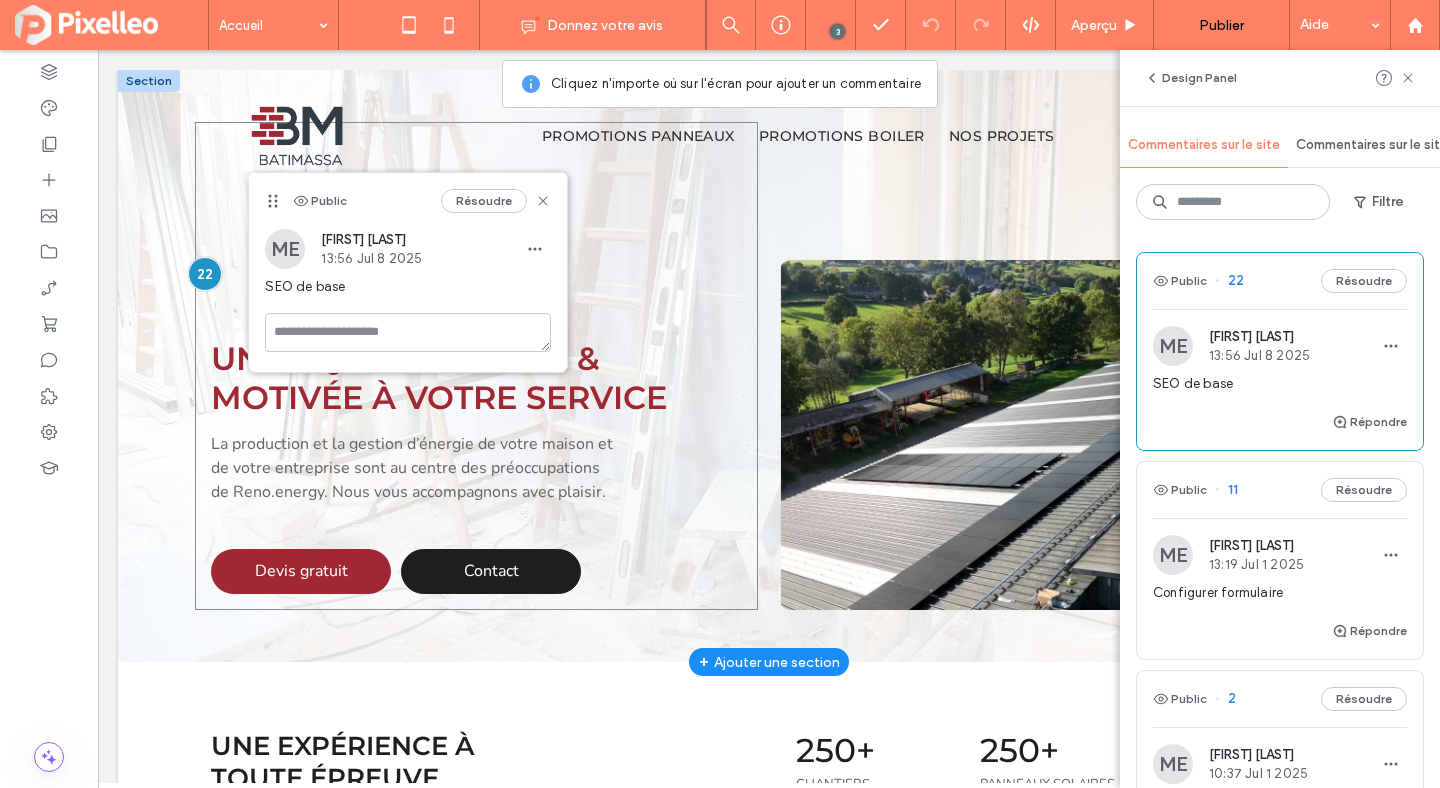 click on "UNE ÉQUIPE SOUDÉE & MOTIVÉE À VOTRE SERVICE
La production et la gestion d’énergie de votre maison et de votre entreprise sont au centre des préoccupations de Reno.energy. Nous vous accompagnons avec plaisir.
Devis gratuit
Contact" at bounding box center [476, 366] 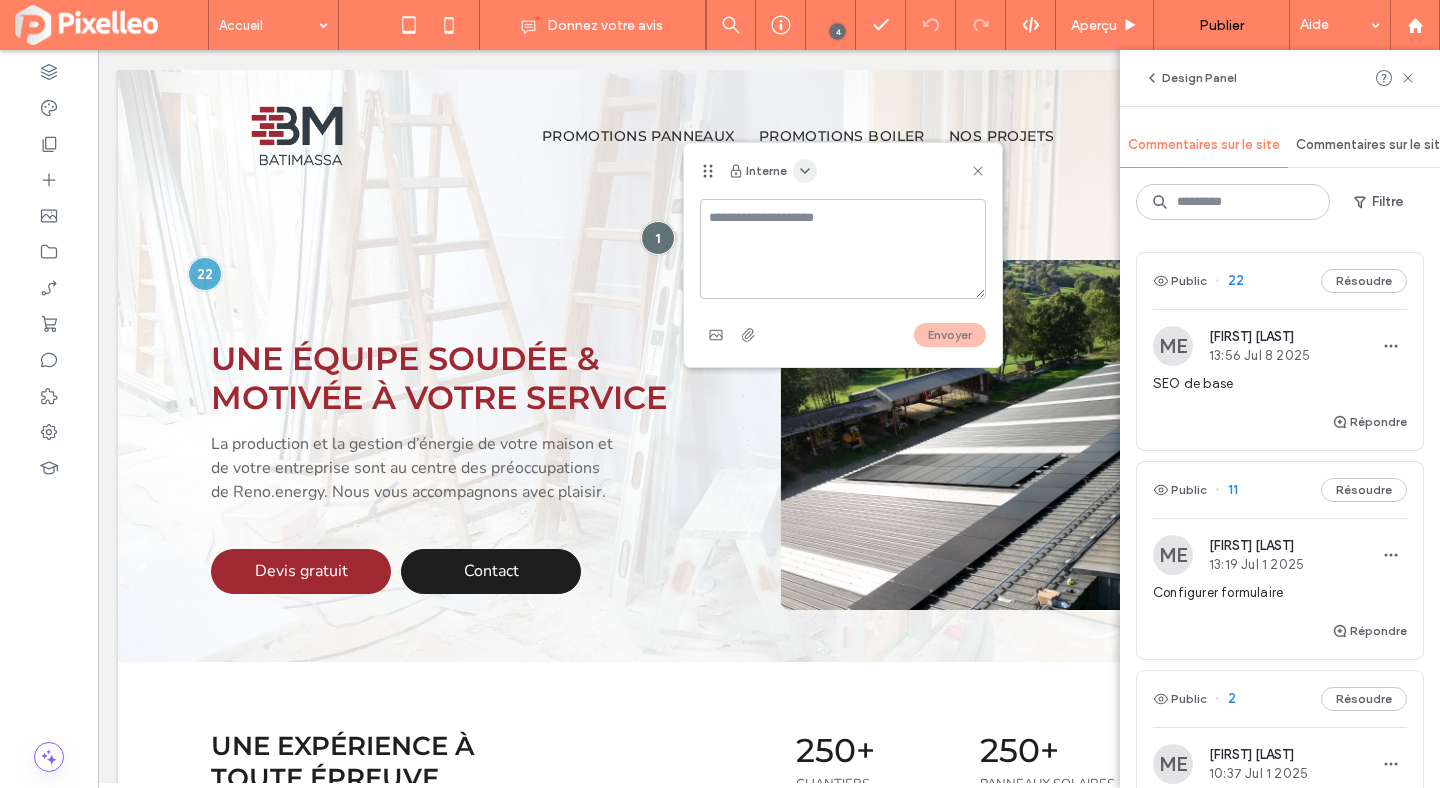 click 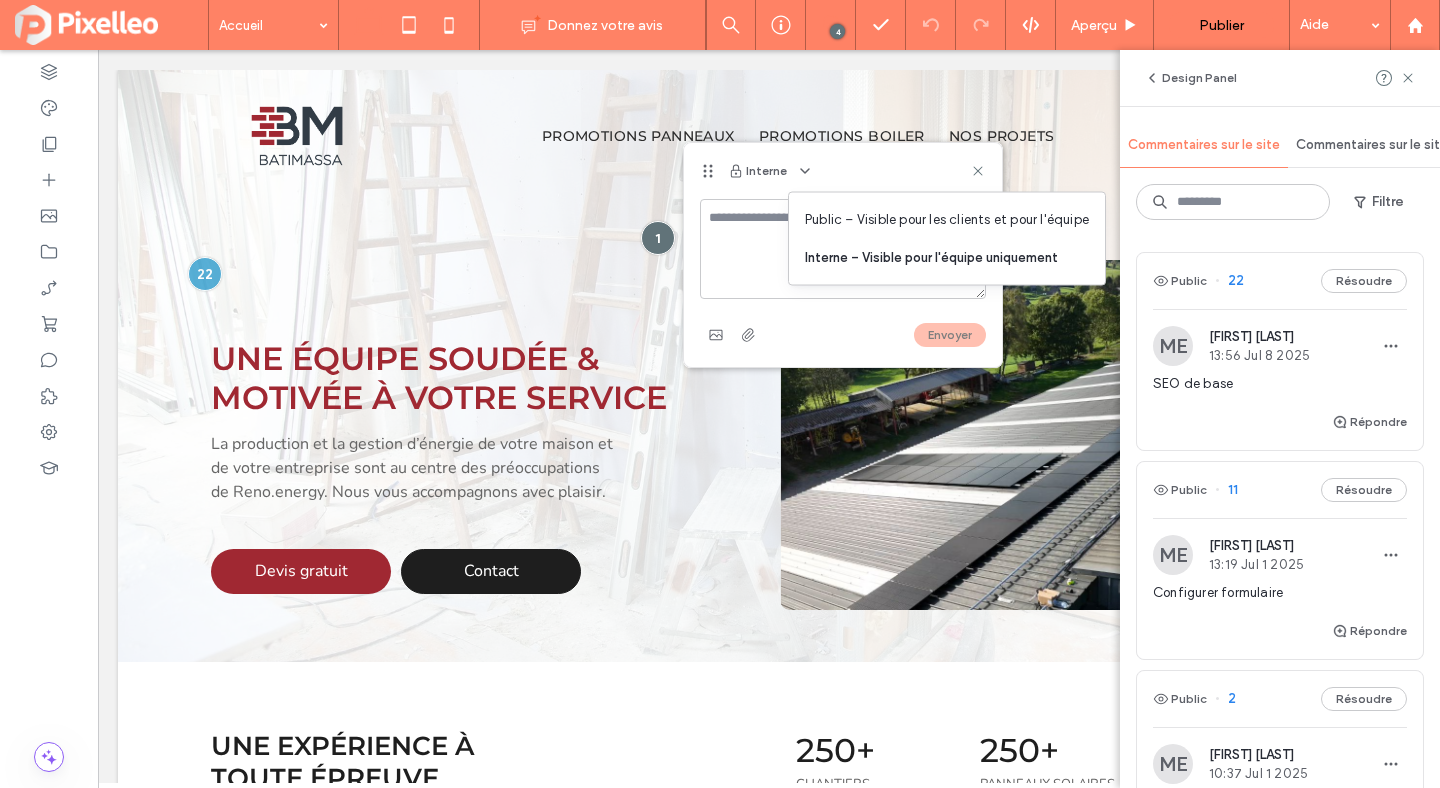 click on "Public – Visible pour les clients et pour l'équipe Interne – Visible pour l'équipe uniquement" at bounding box center [947, 239] 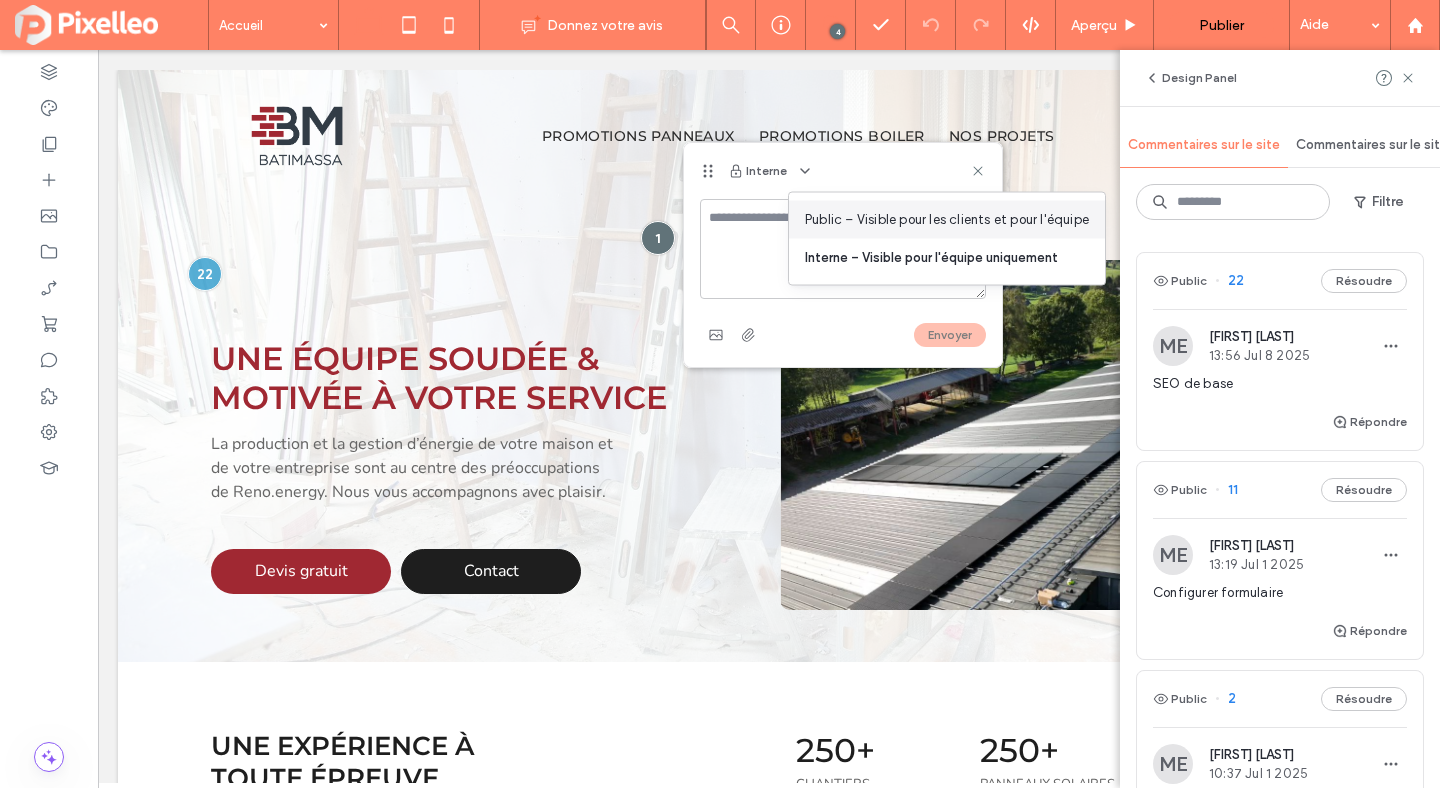 click on "Public – Visible pour les clients et pour l'équipe" at bounding box center [947, 220] 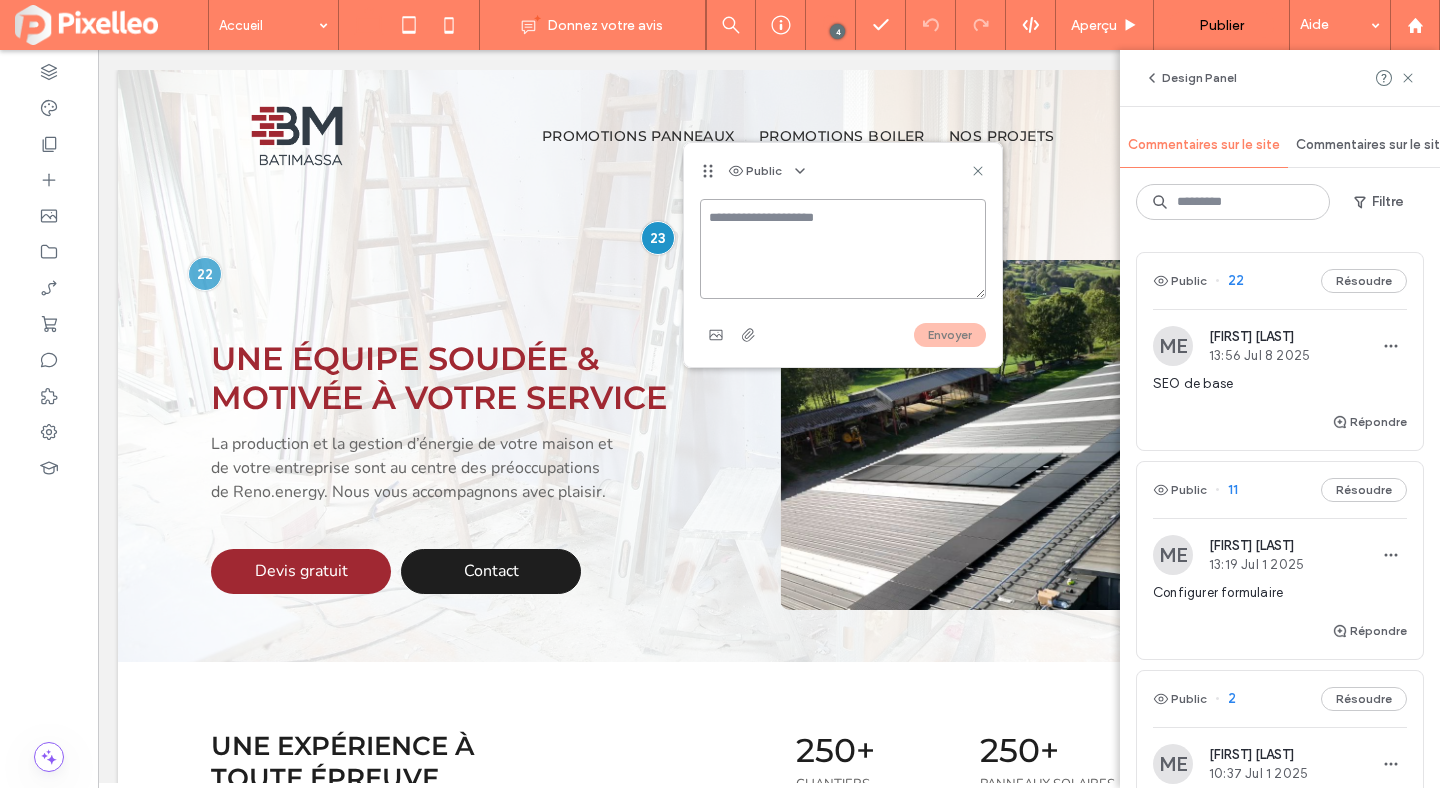 click at bounding box center (843, 249) 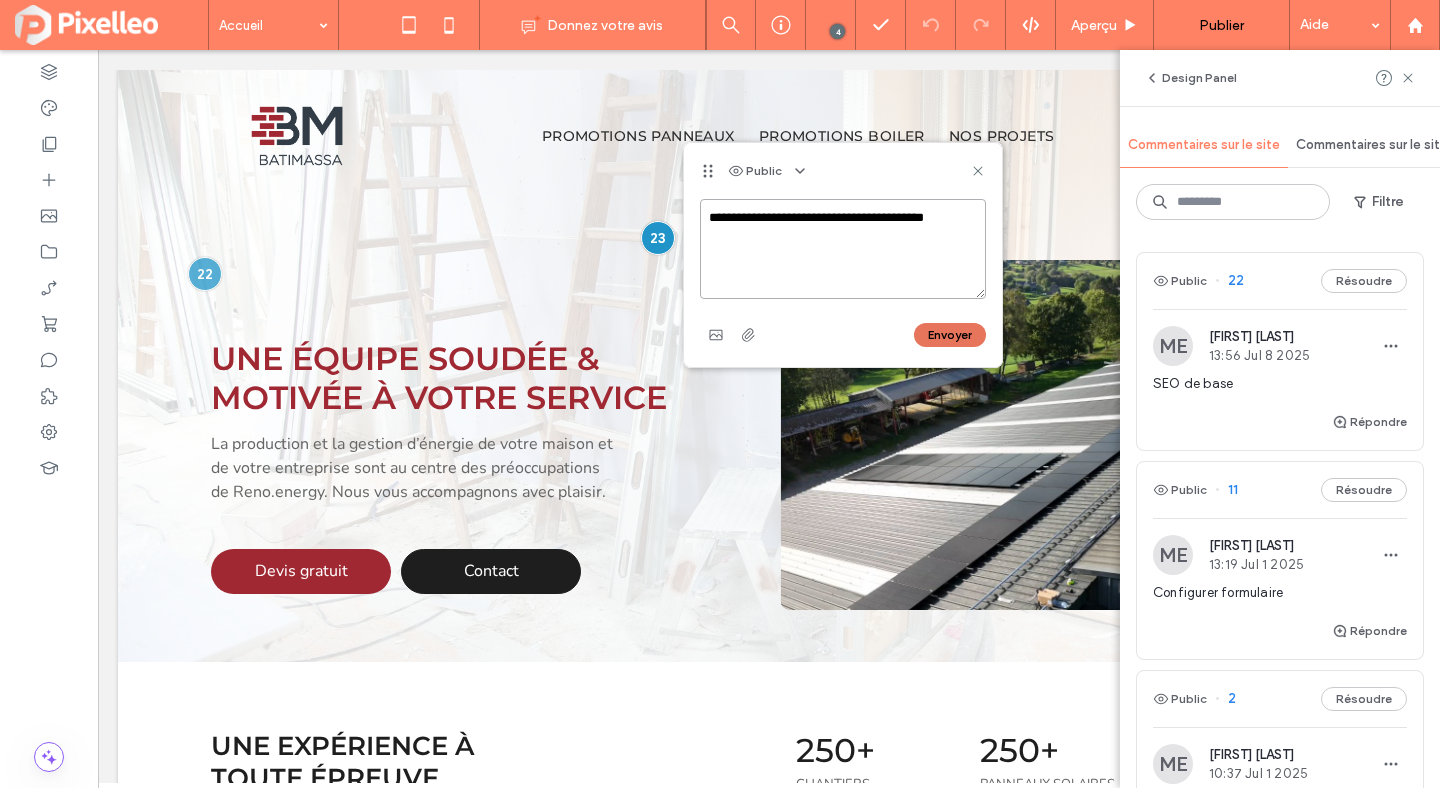type on "**********" 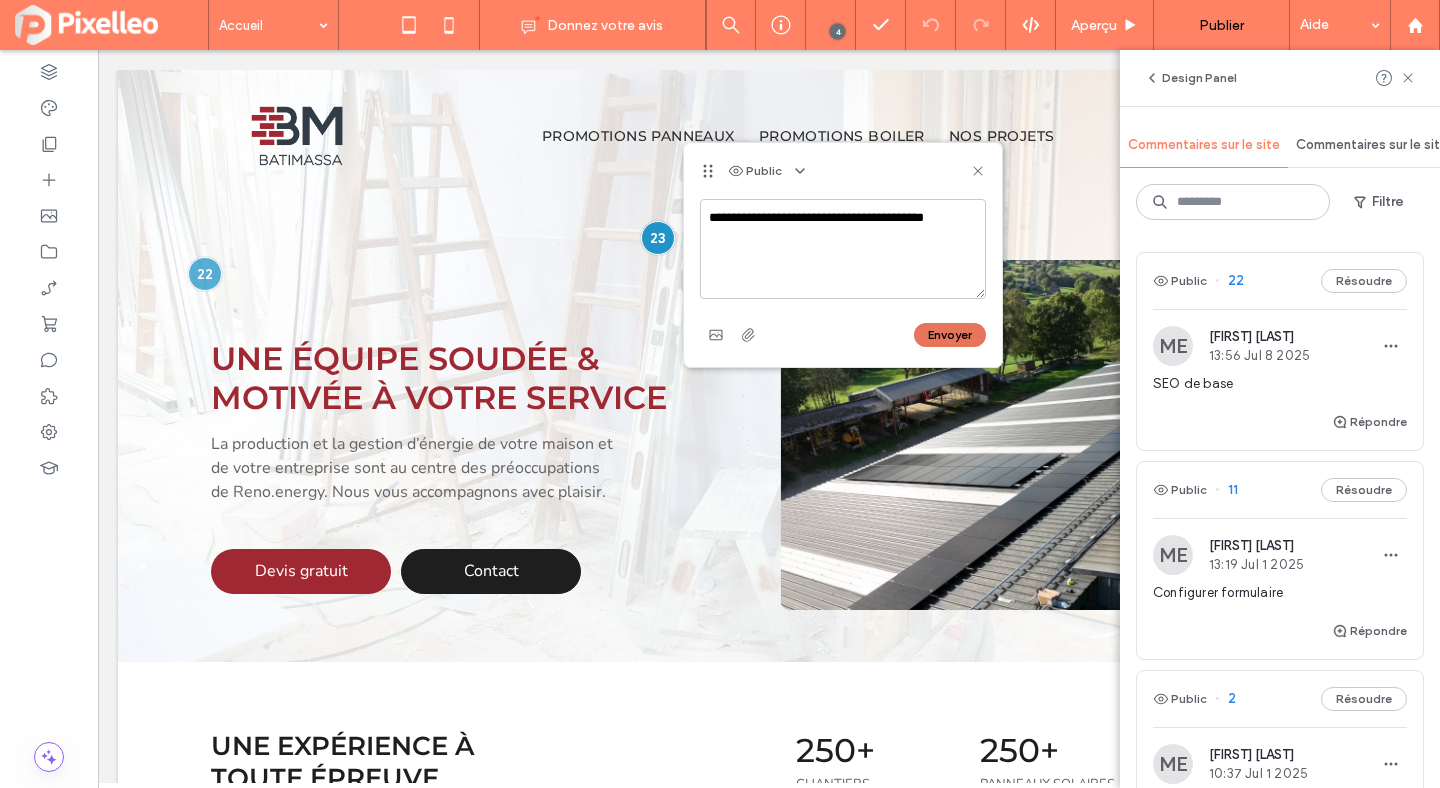 click on "Envoyer" at bounding box center (950, 335) 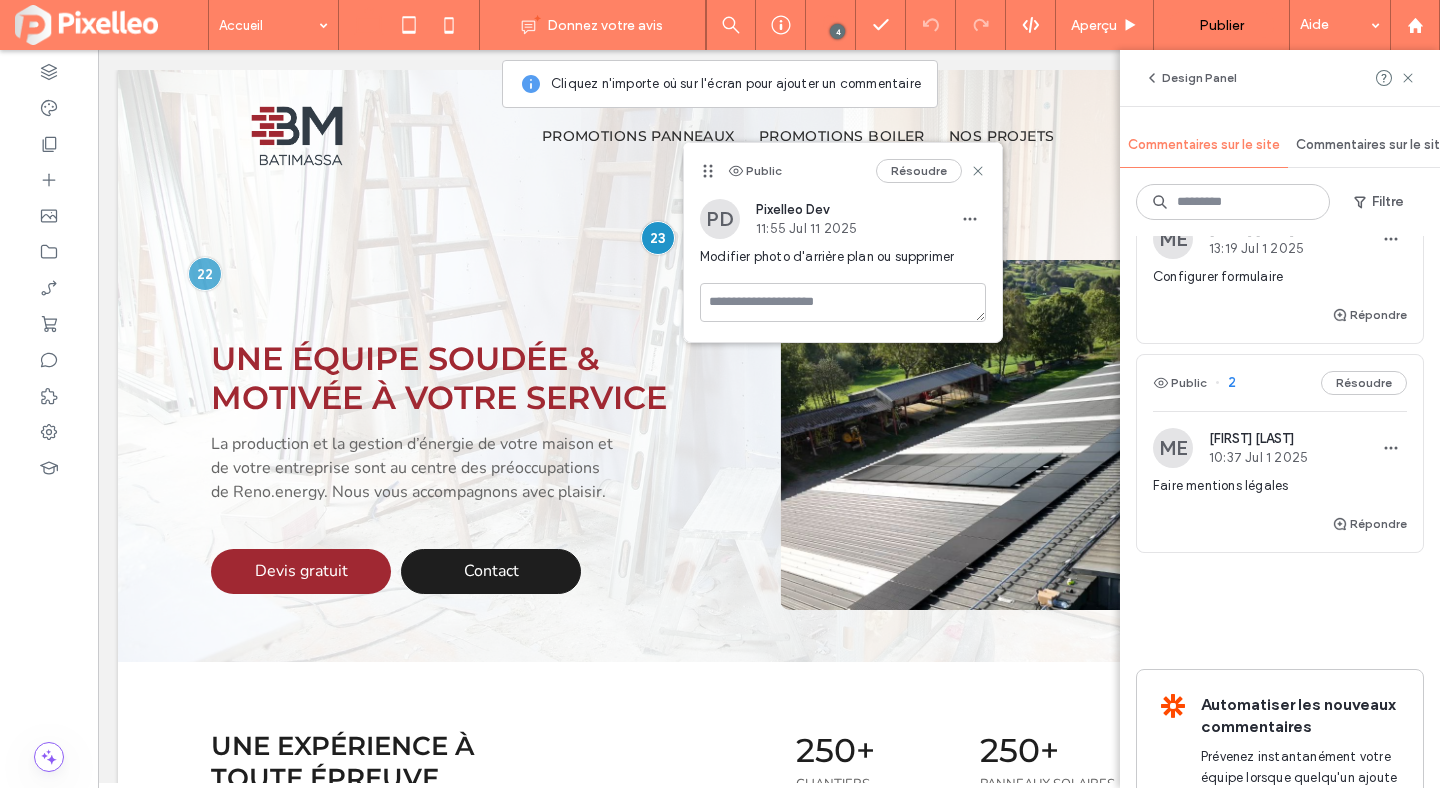scroll, scrollTop: 547, scrollLeft: 0, axis: vertical 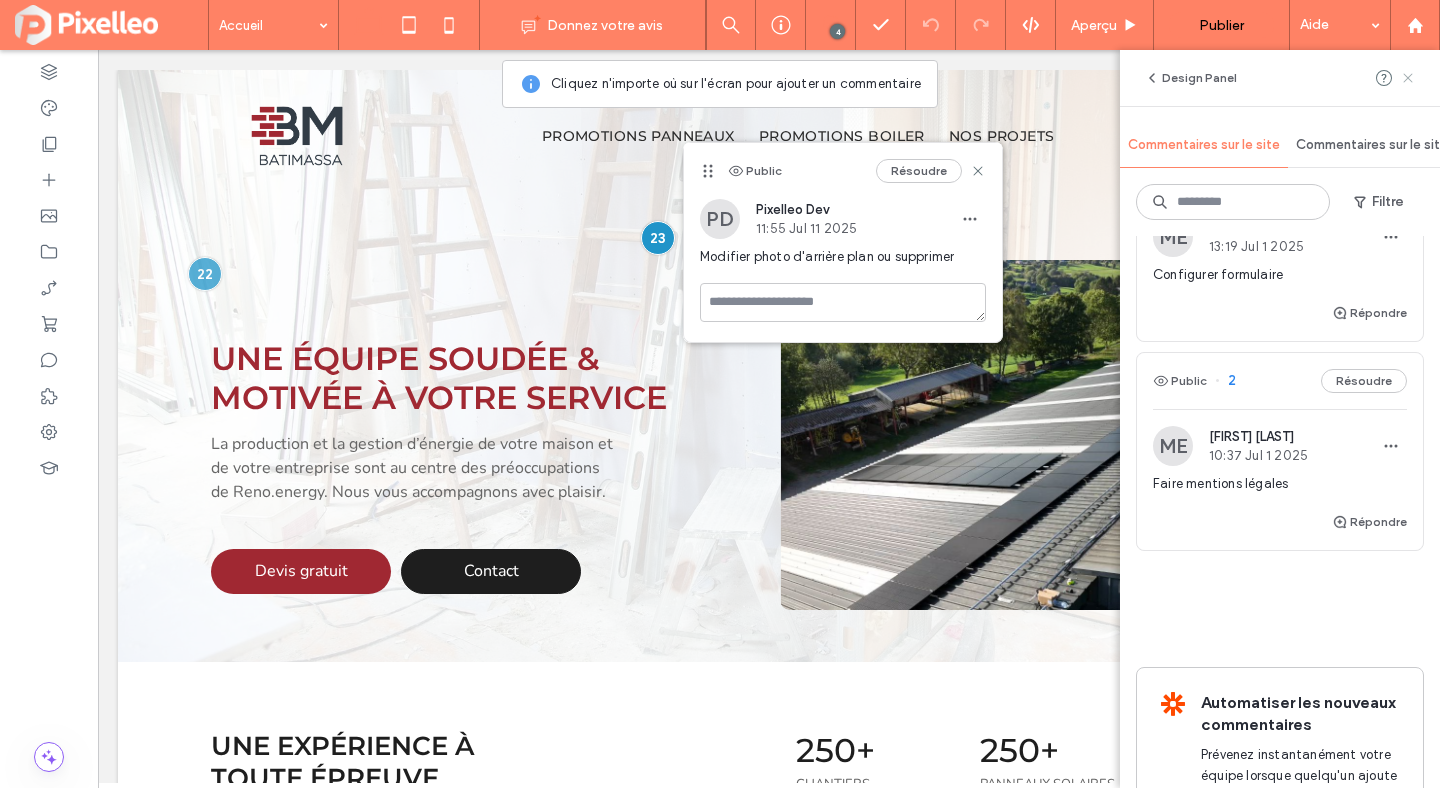 click 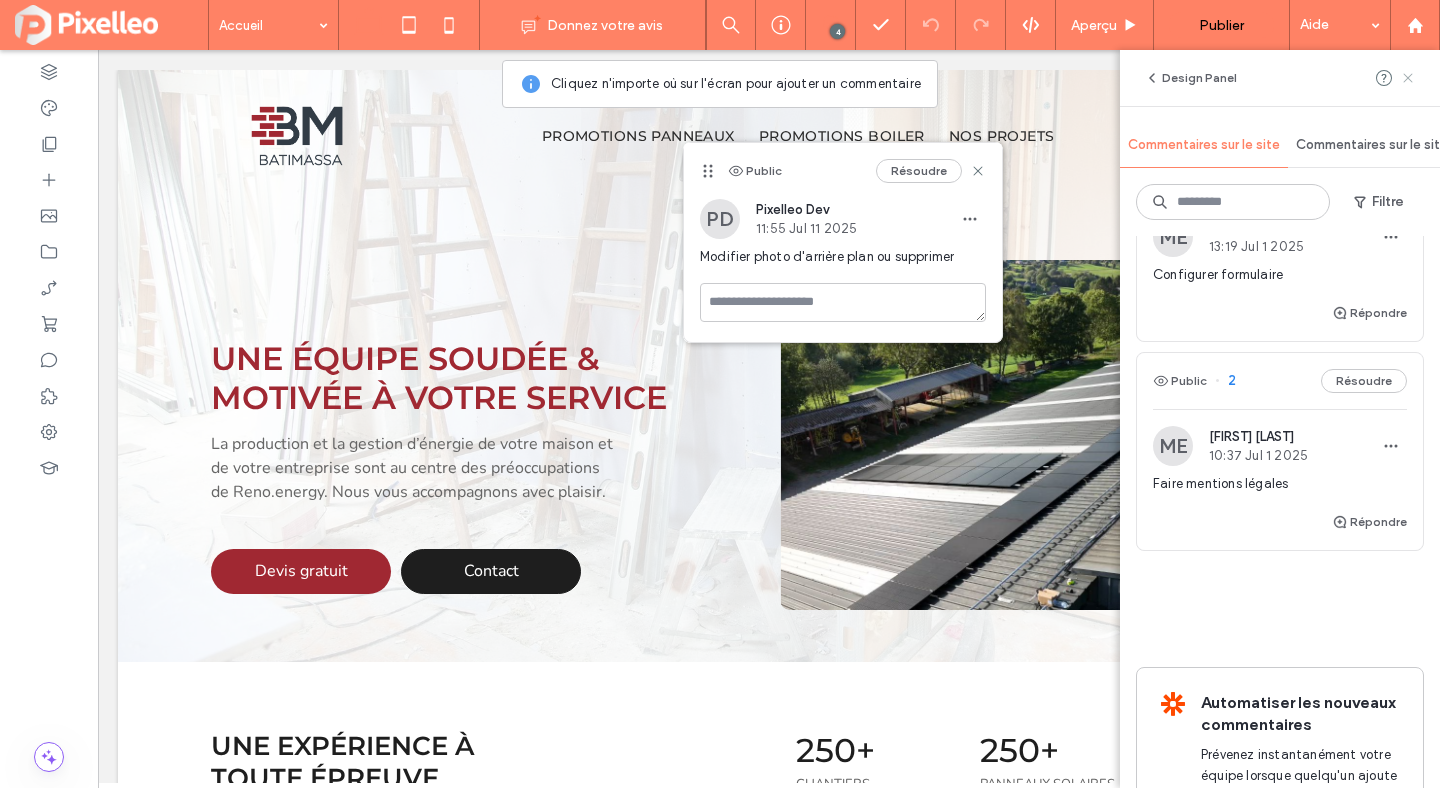 scroll, scrollTop: 0, scrollLeft: 0, axis: both 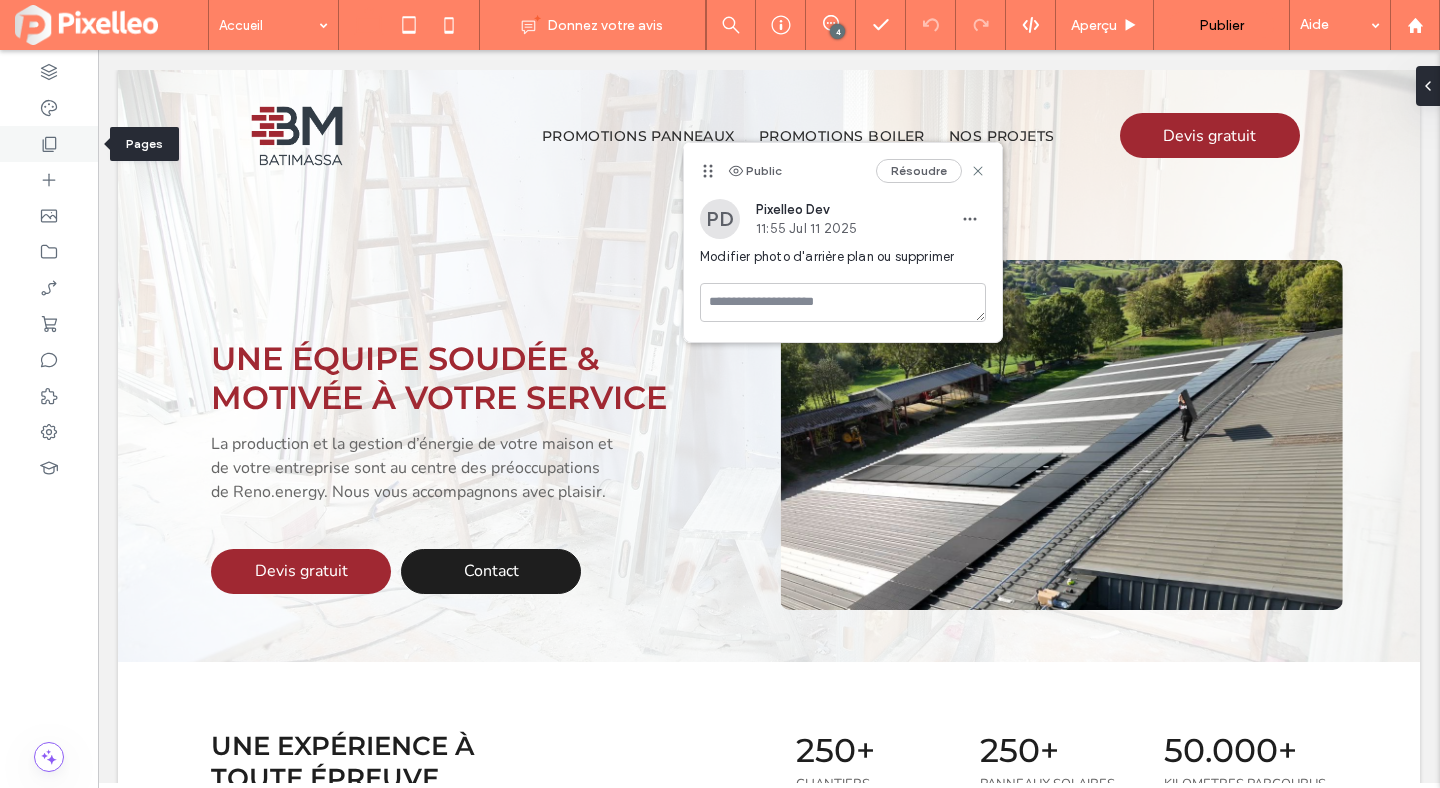 click at bounding box center [49, 144] 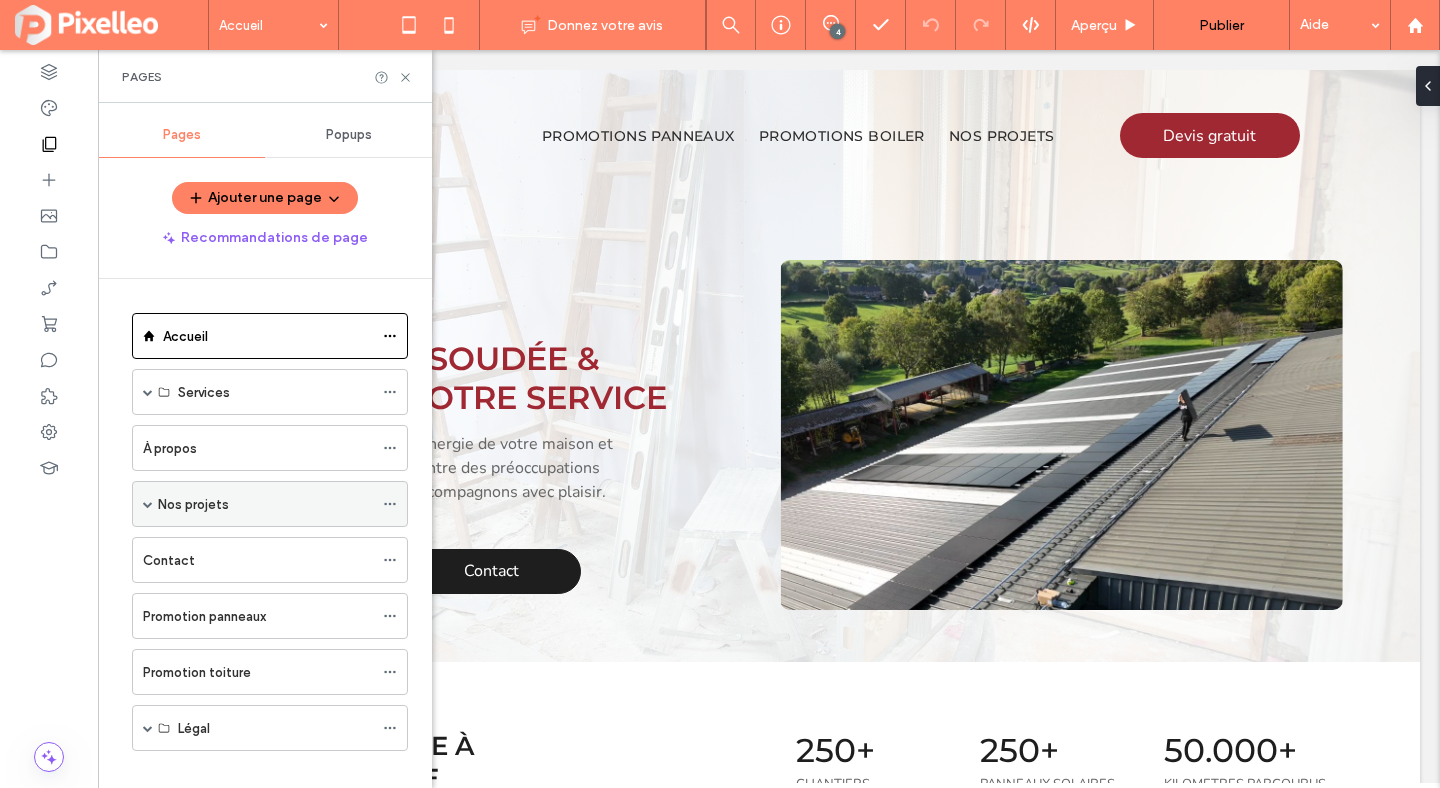 click on "Nos projets" at bounding box center [270, 504] 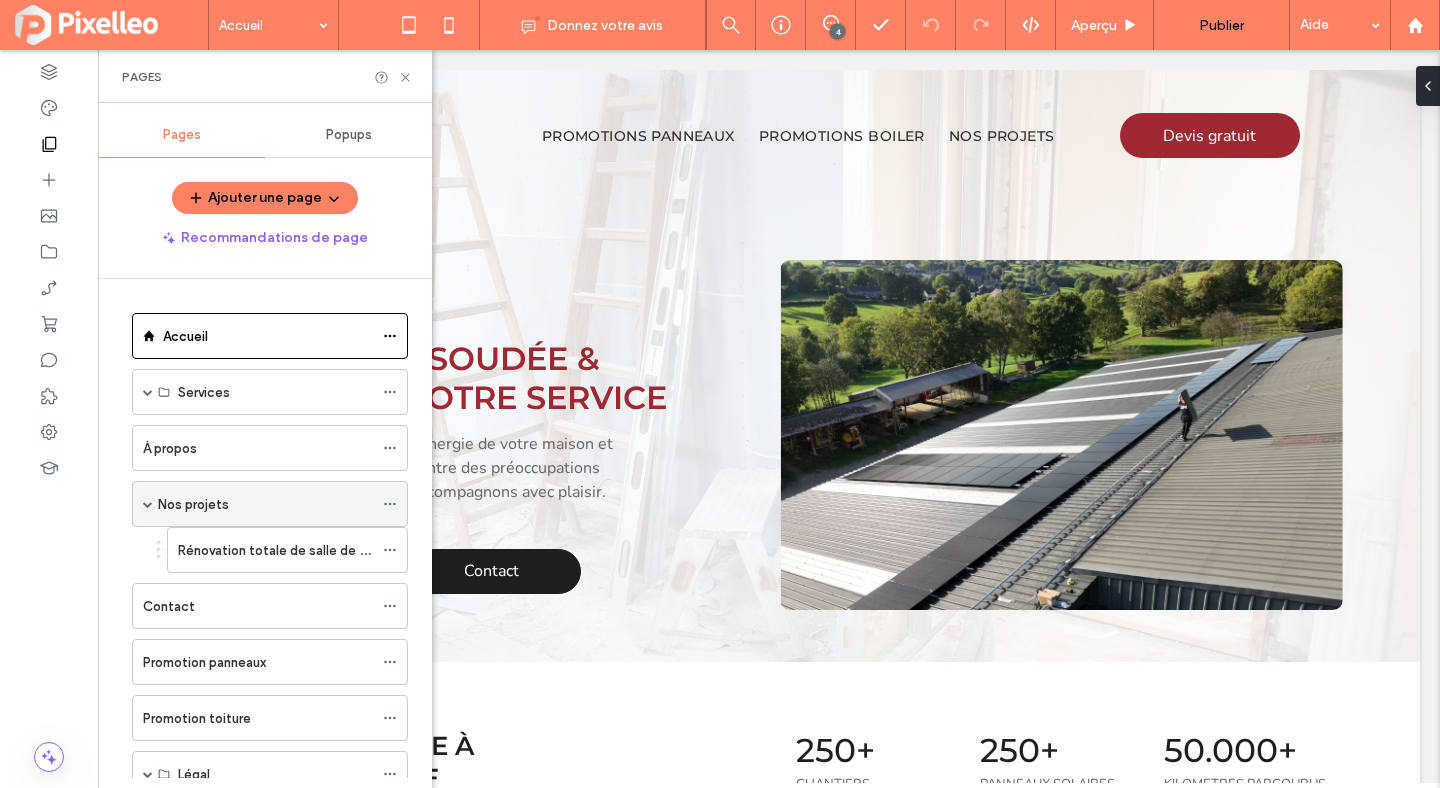 click on "Nos projets" at bounding box center (265, 504) 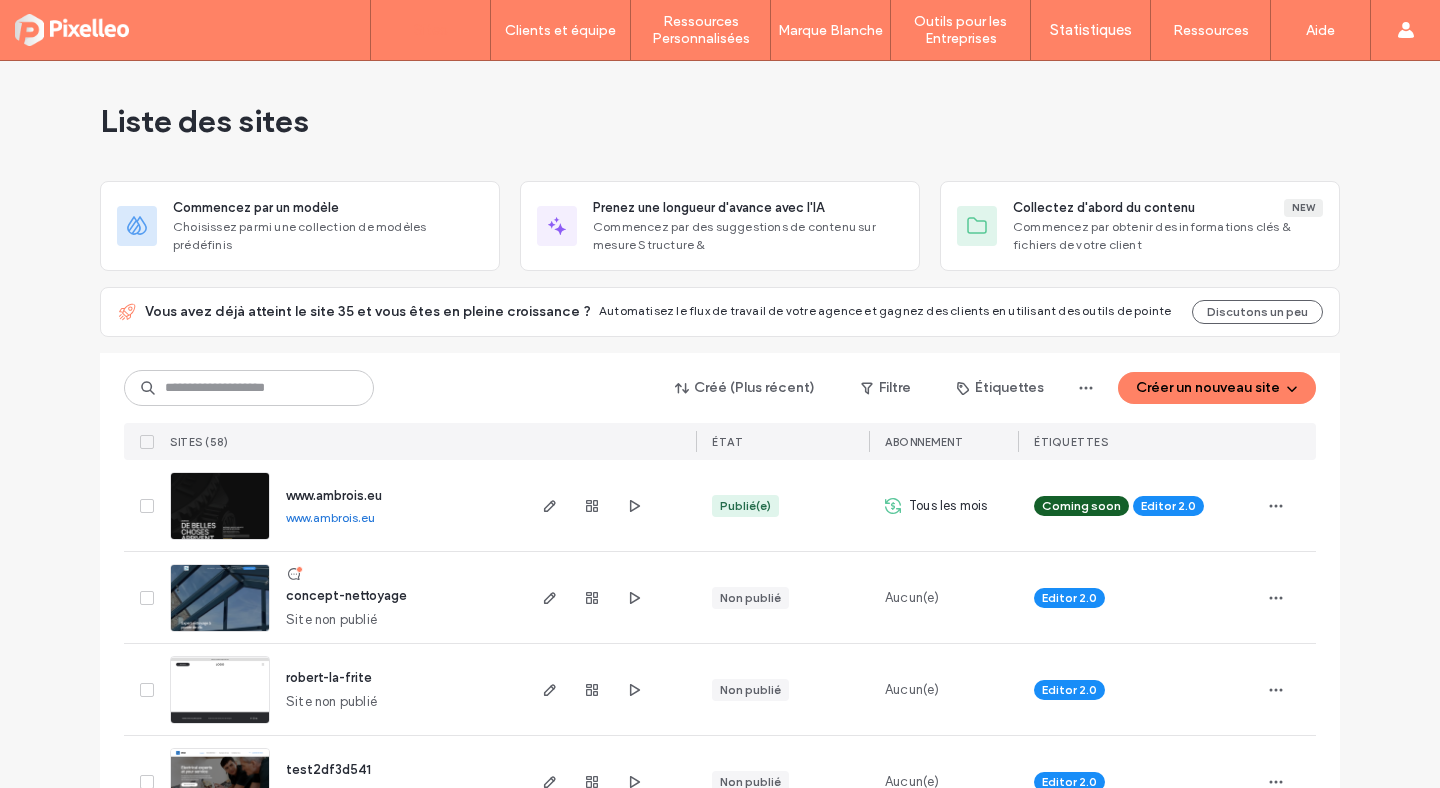 scroll, scrollTop: 0, scrollLeft: 0, axis: both 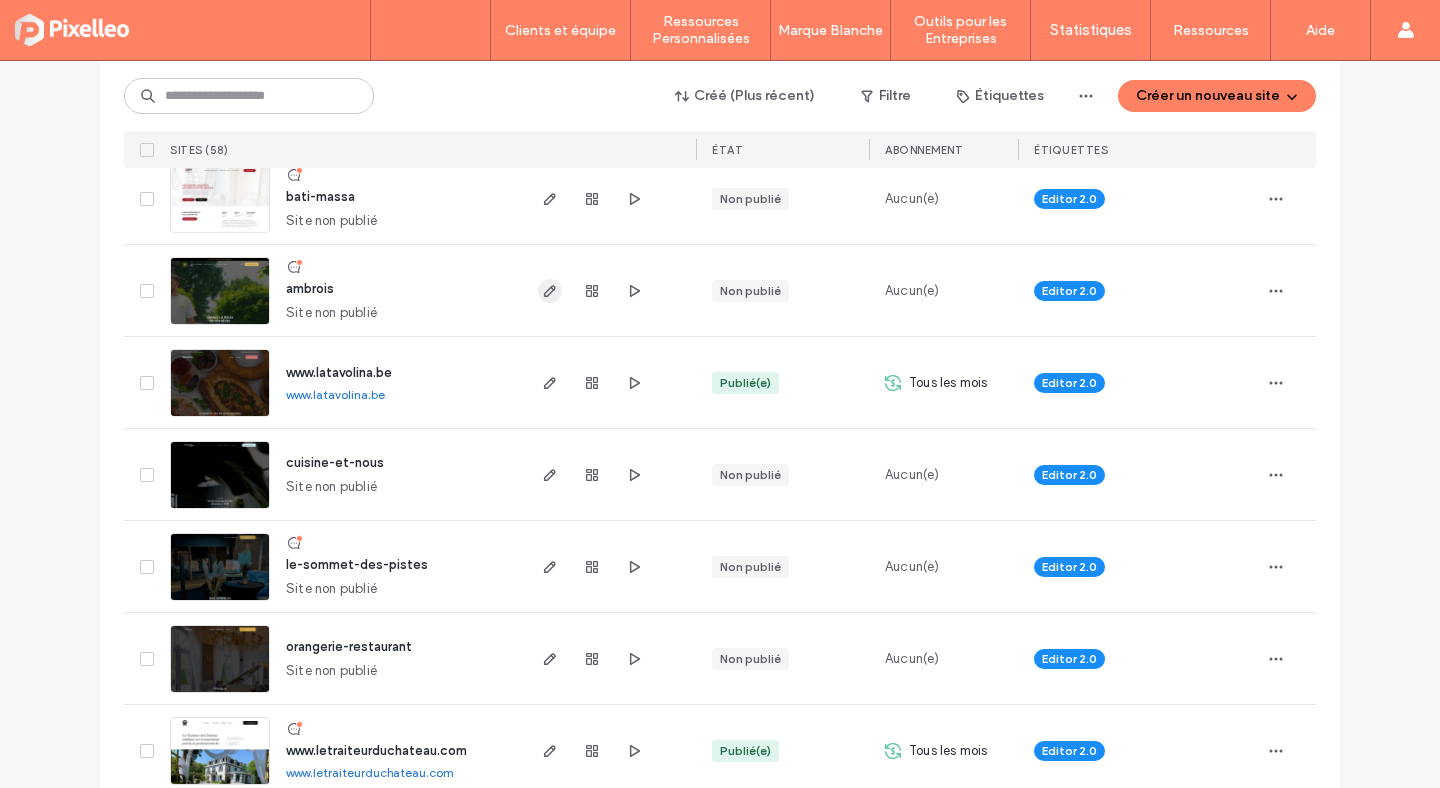 click 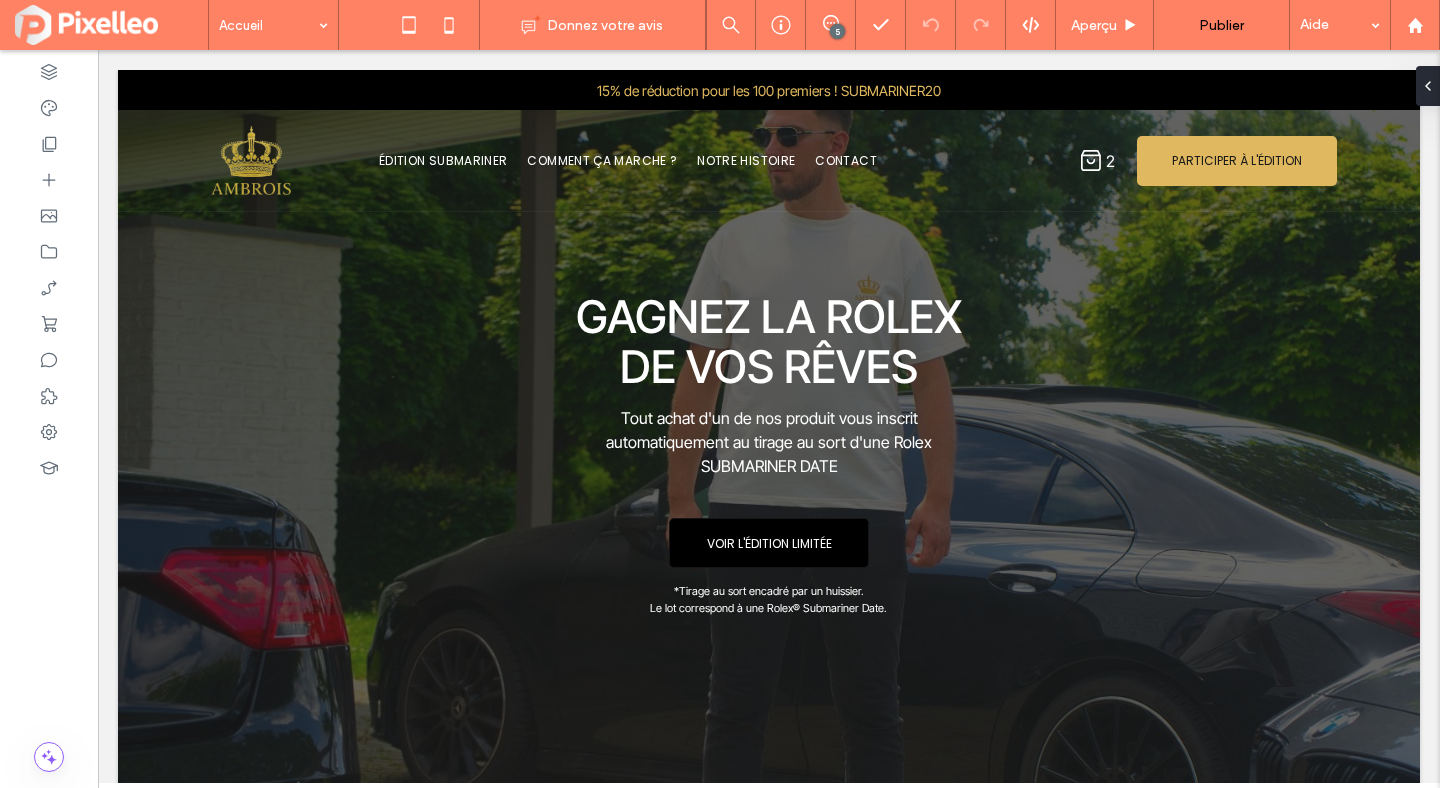 scroll, scrollTop: 0, scrollLeft: 0, axis: both 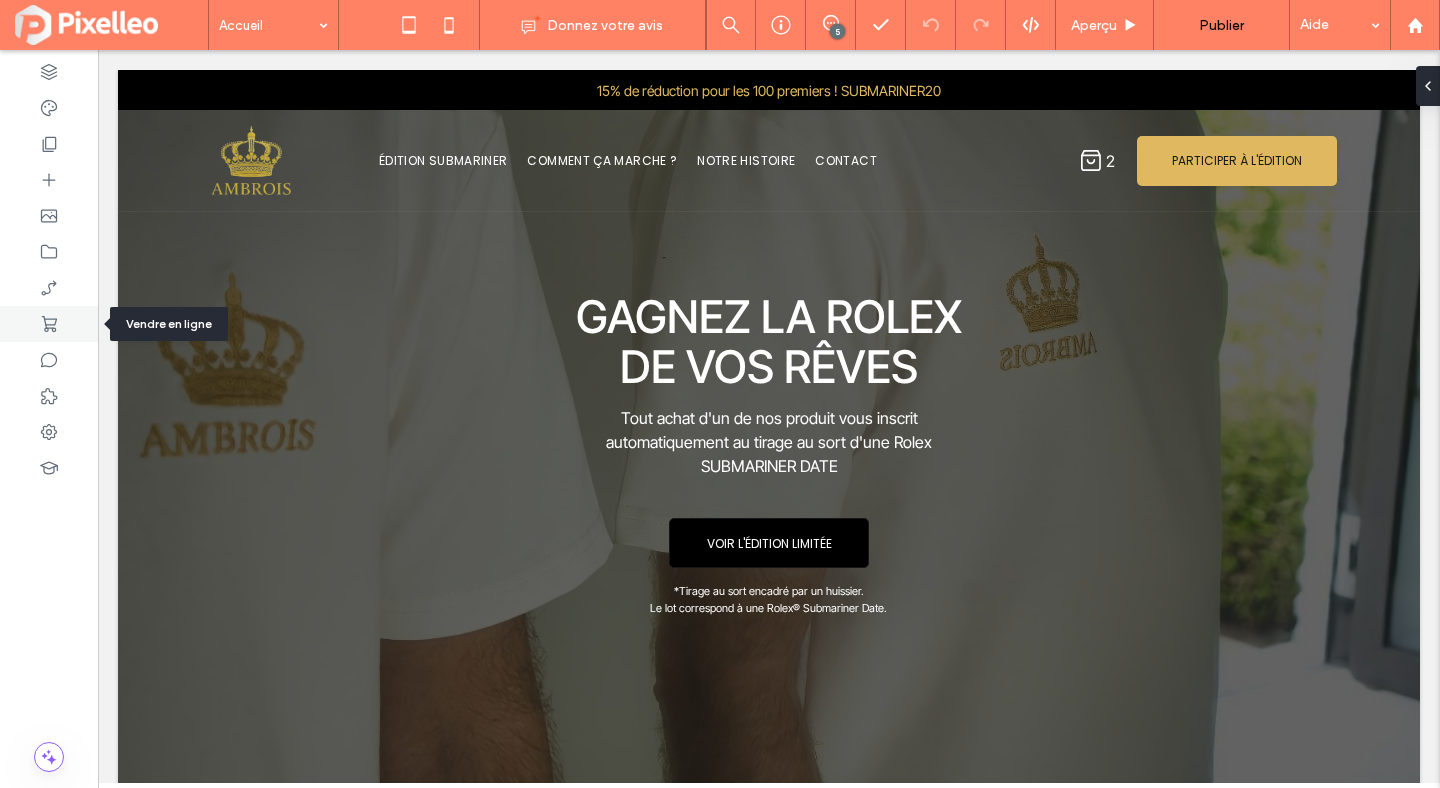 click 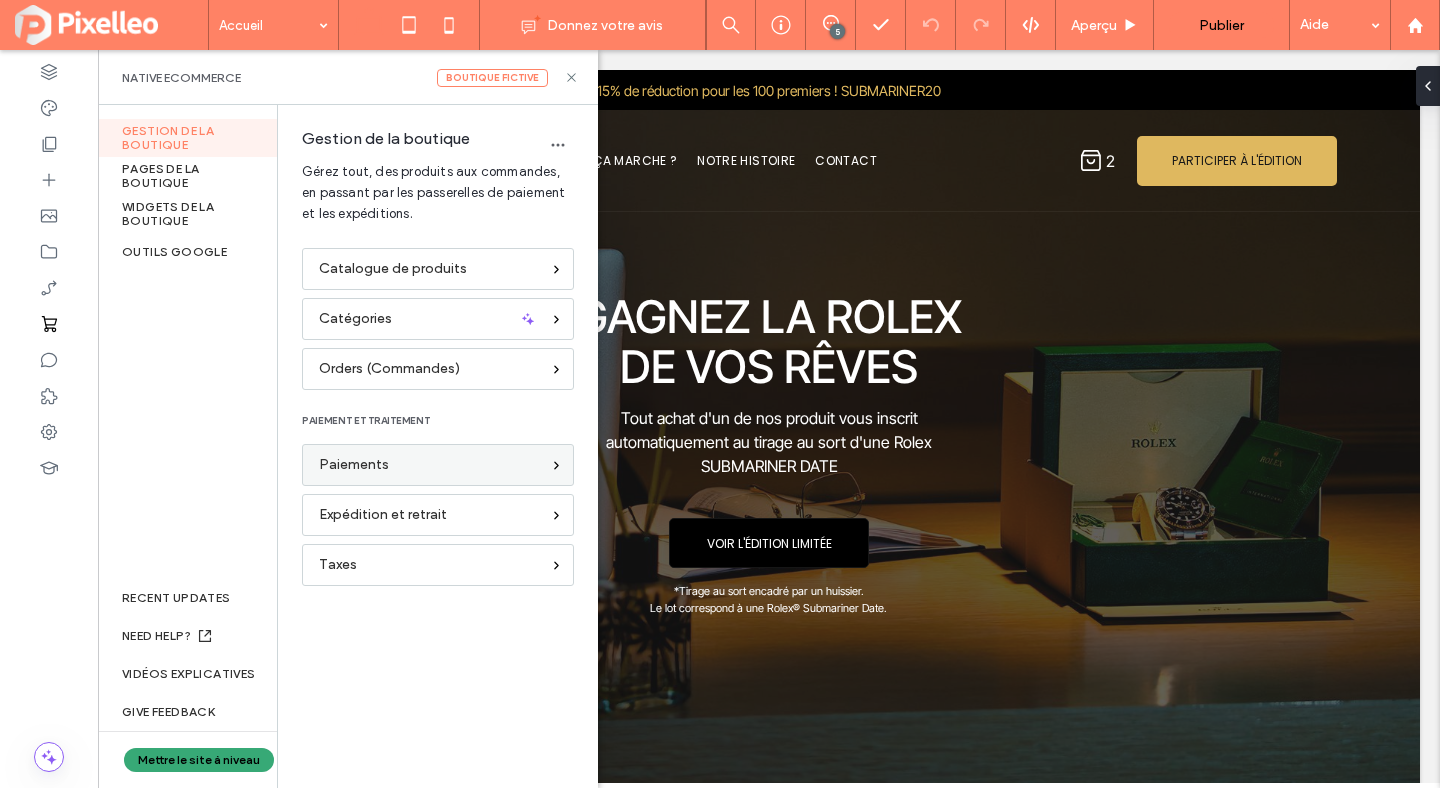 click on "Paiements" at bounding box center [354, 465] 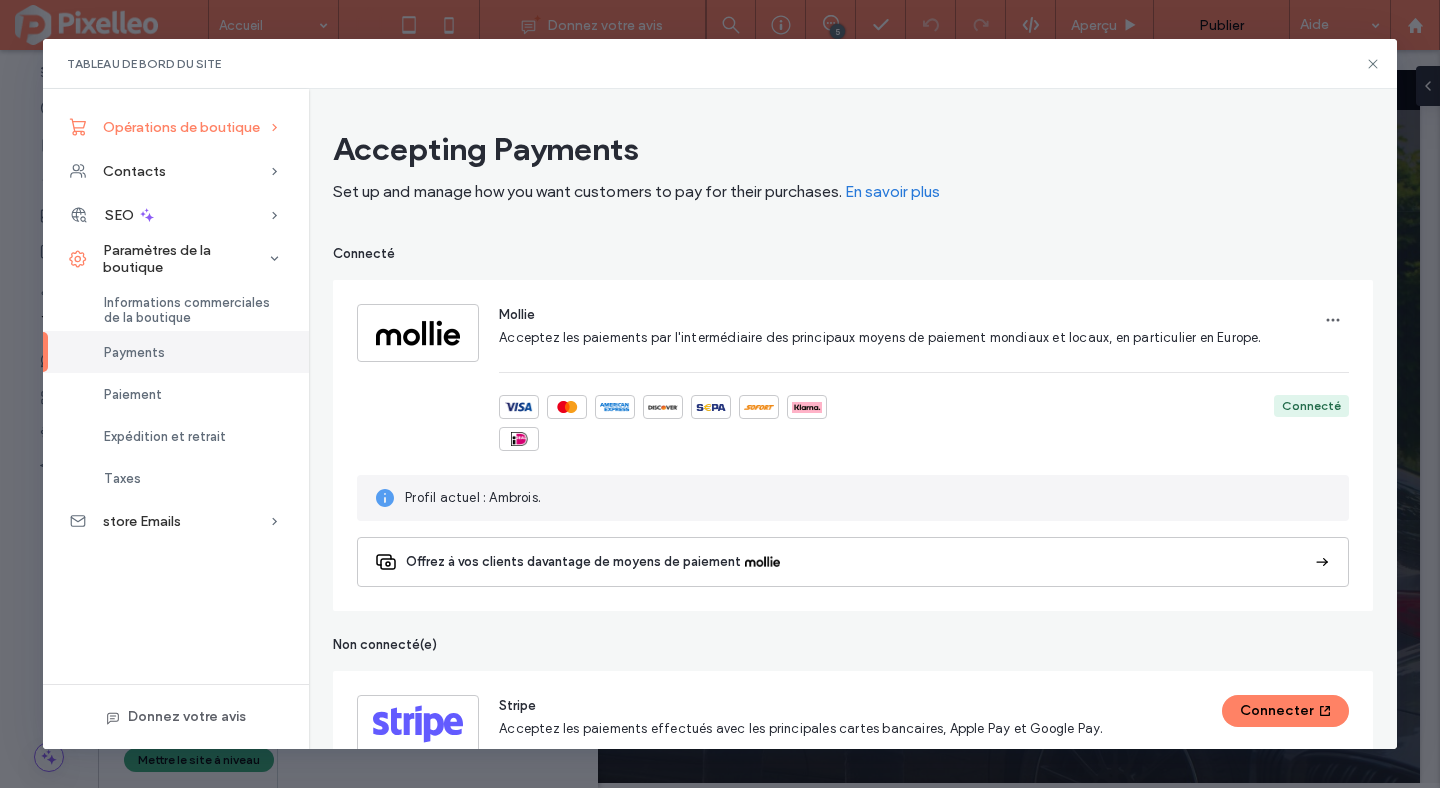 click on "Opérations de boutique" at bounding box center (181, 127) 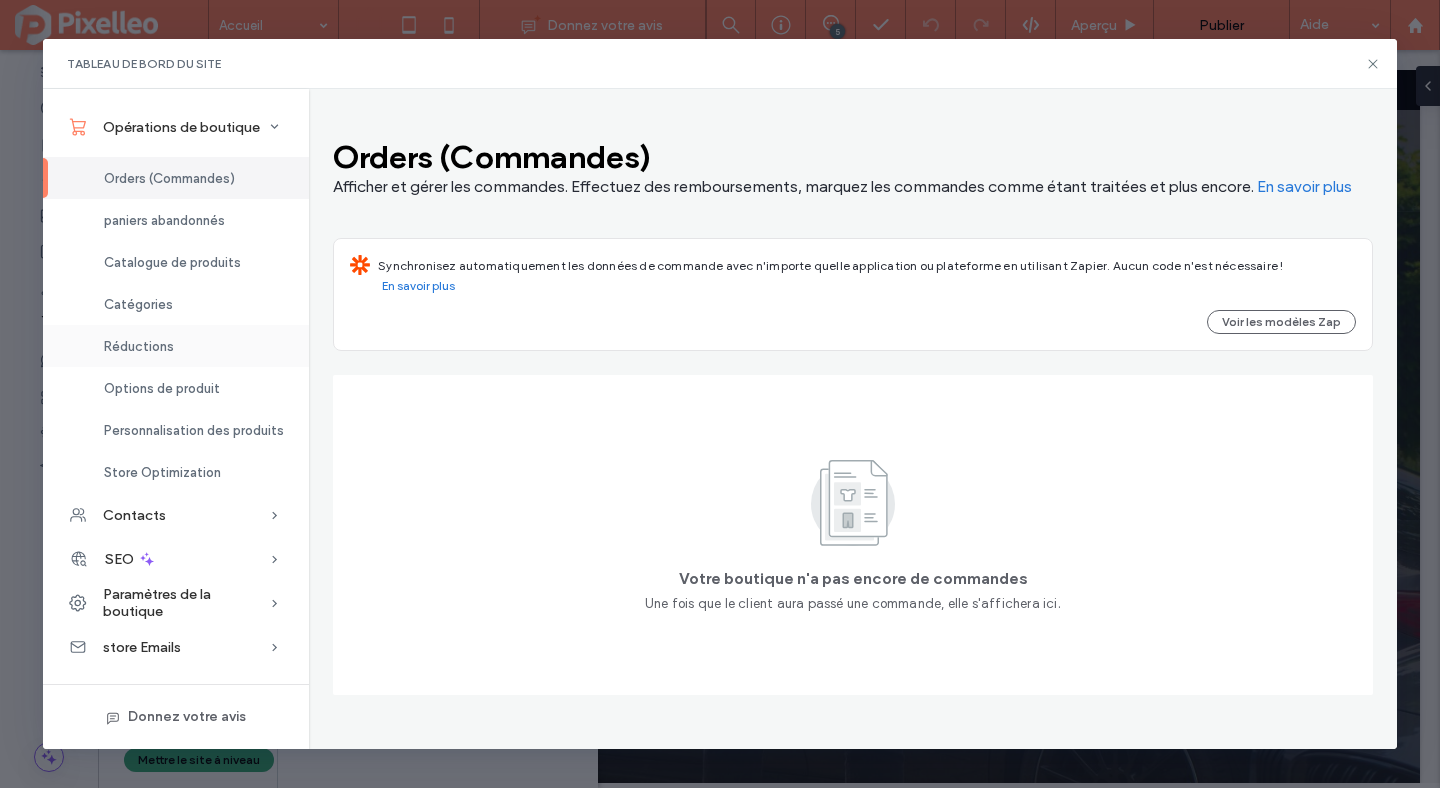 click on "Réductions" at bounding box center (176, 346) 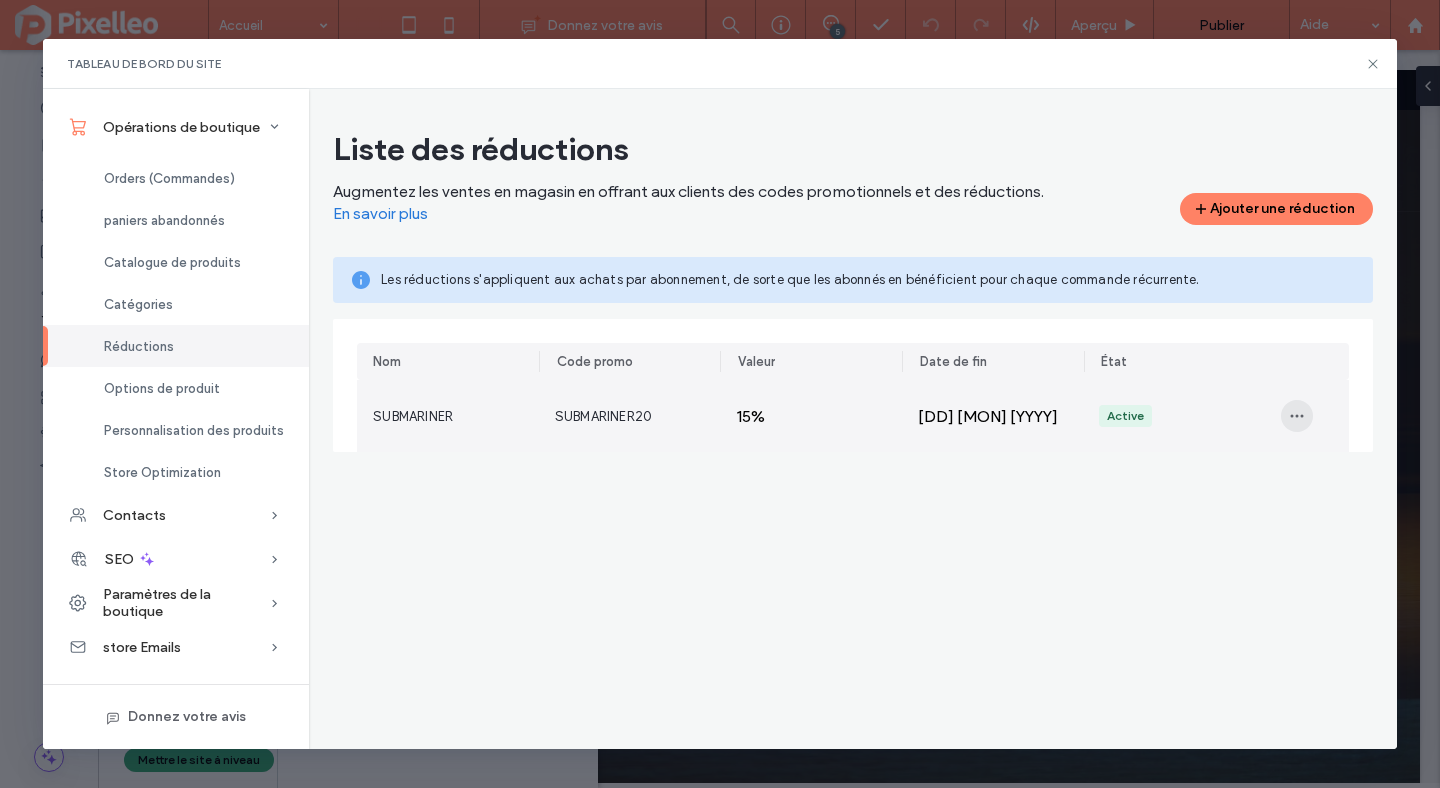 click at bounding box center (1297, 416) 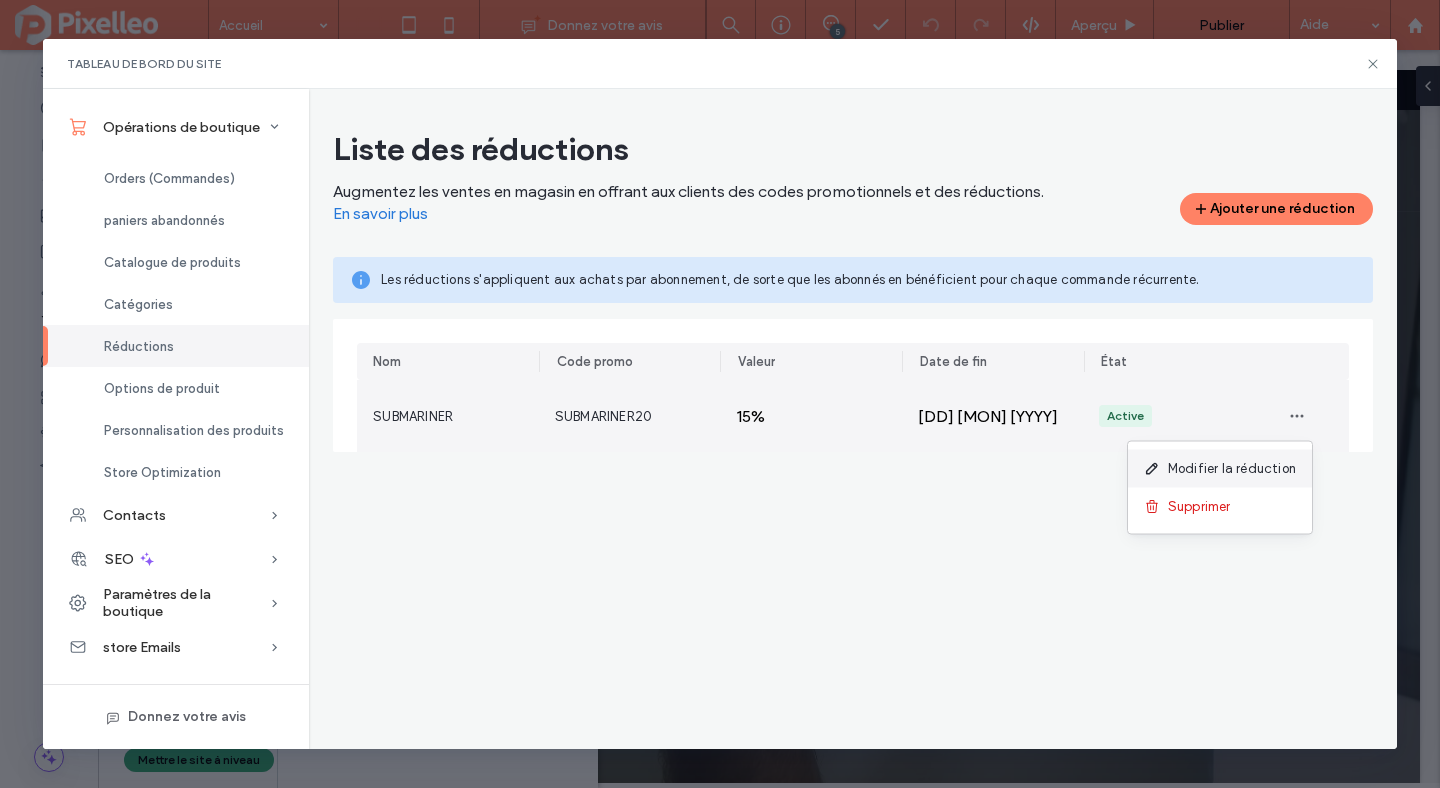 click on "Modifier la réduction" at bounding box center [1232, 469] 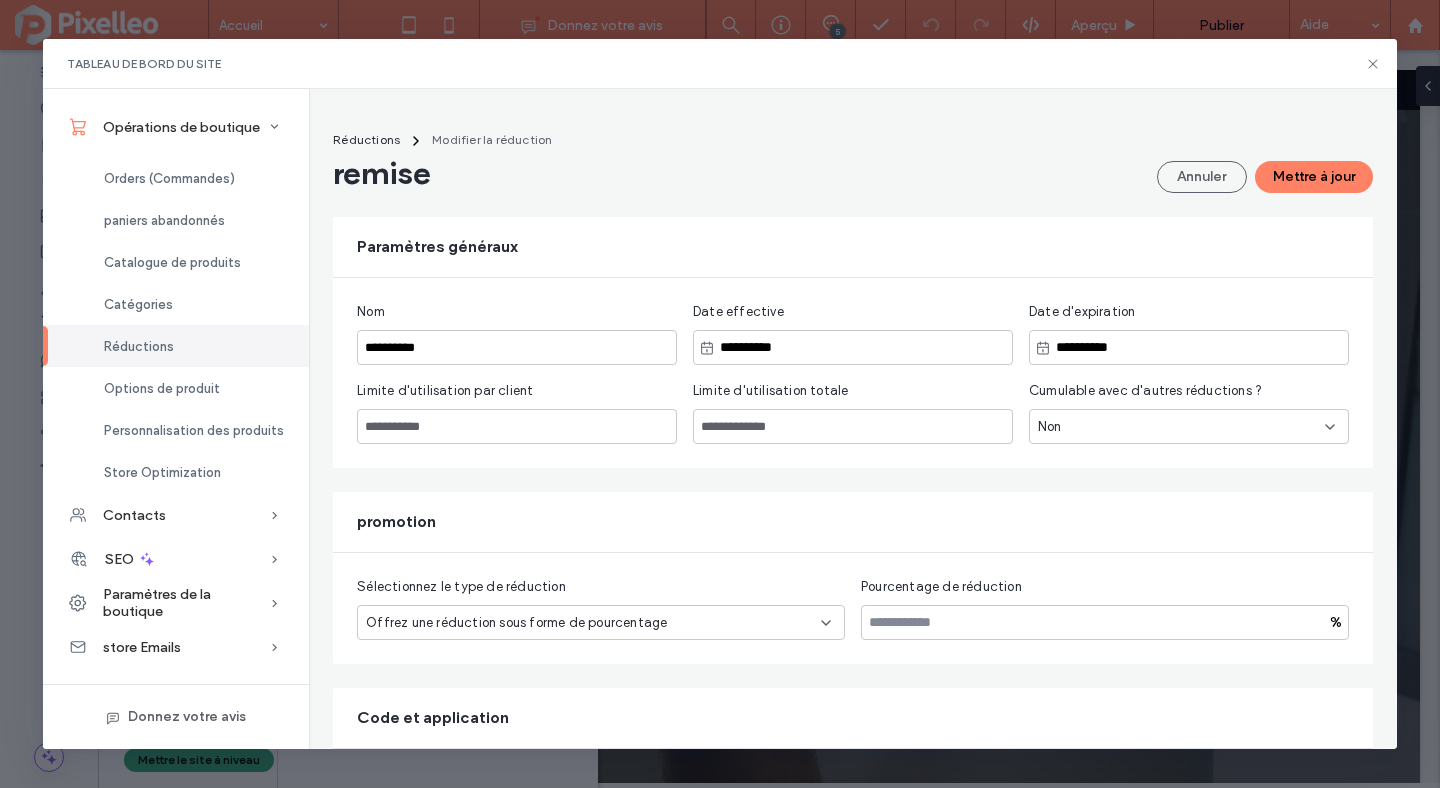 scroll, scrollTop: 112, scrollLeft: 0, axis: vertical 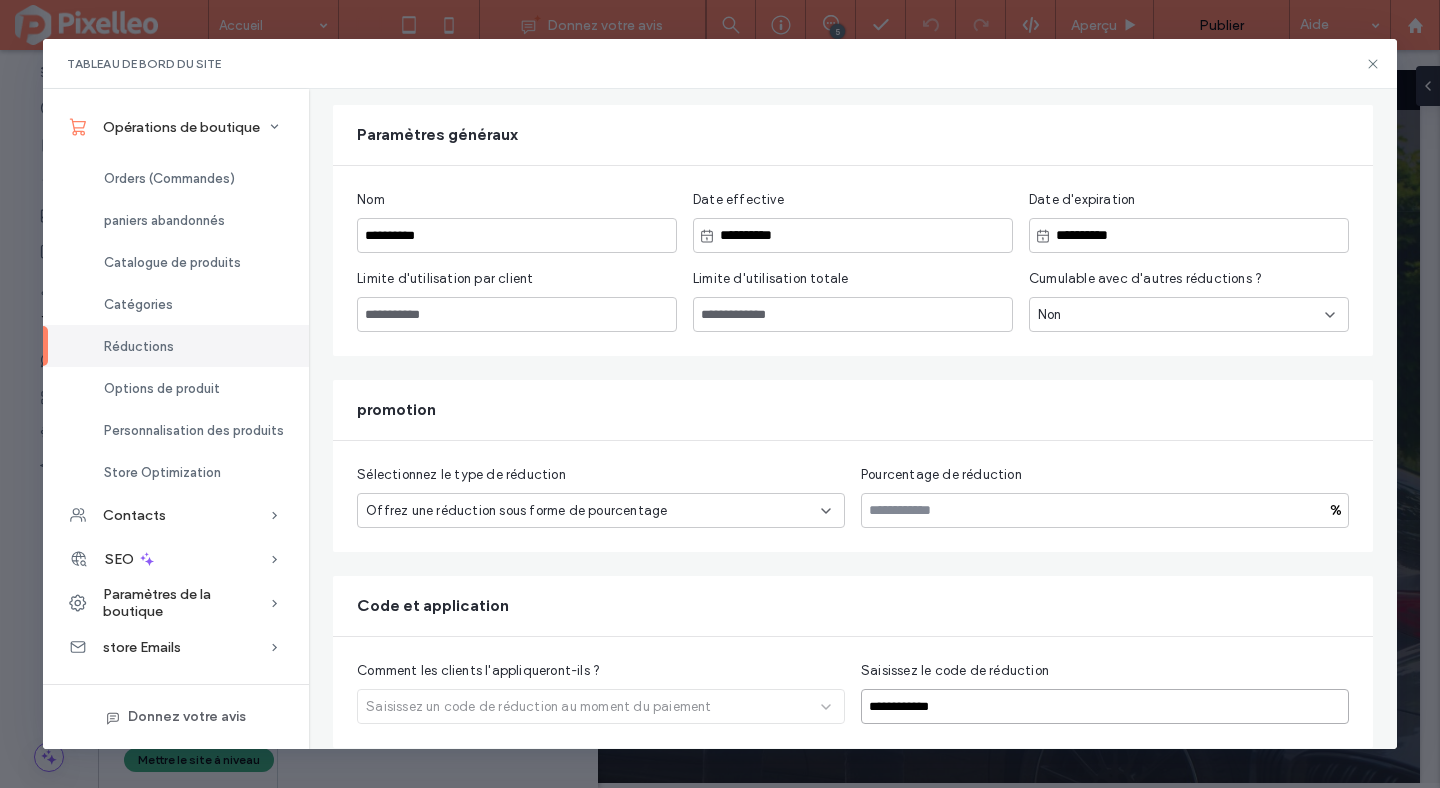 click on "**********" at bounding box center [1105, 706] 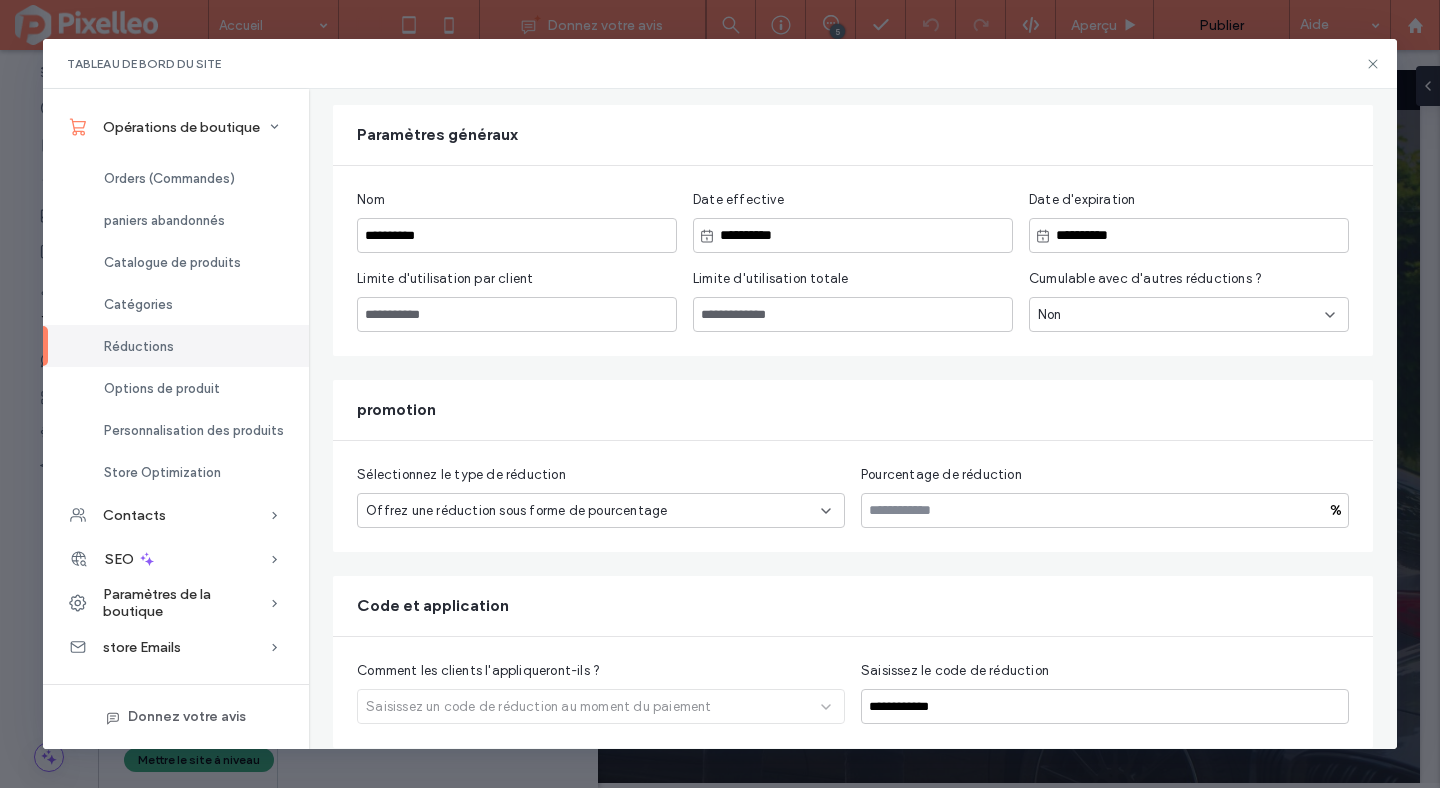 click on "Code et application" at bounding box center [853, 606] 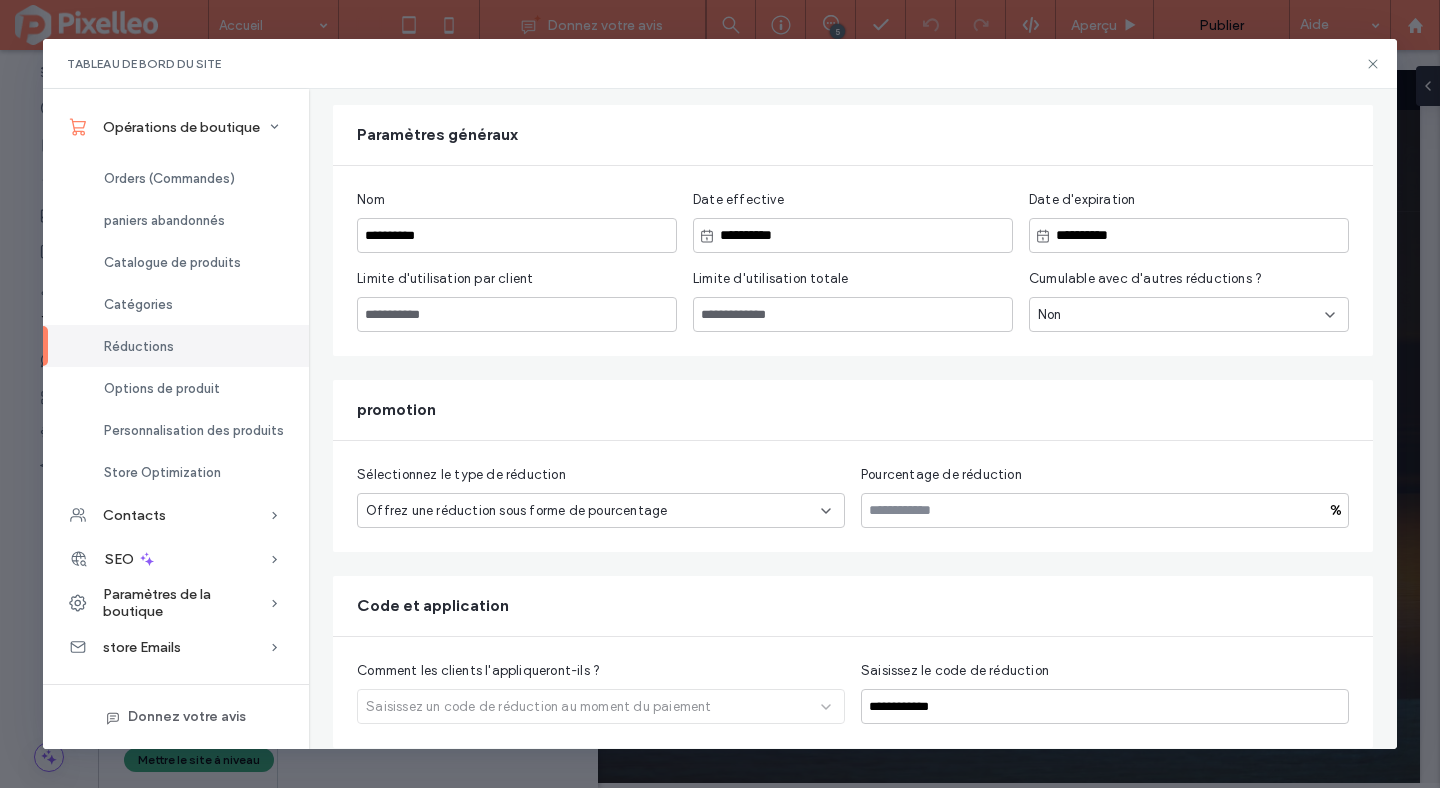 scroll, scrollTop: 0, scrollLeft: 0, axis: both 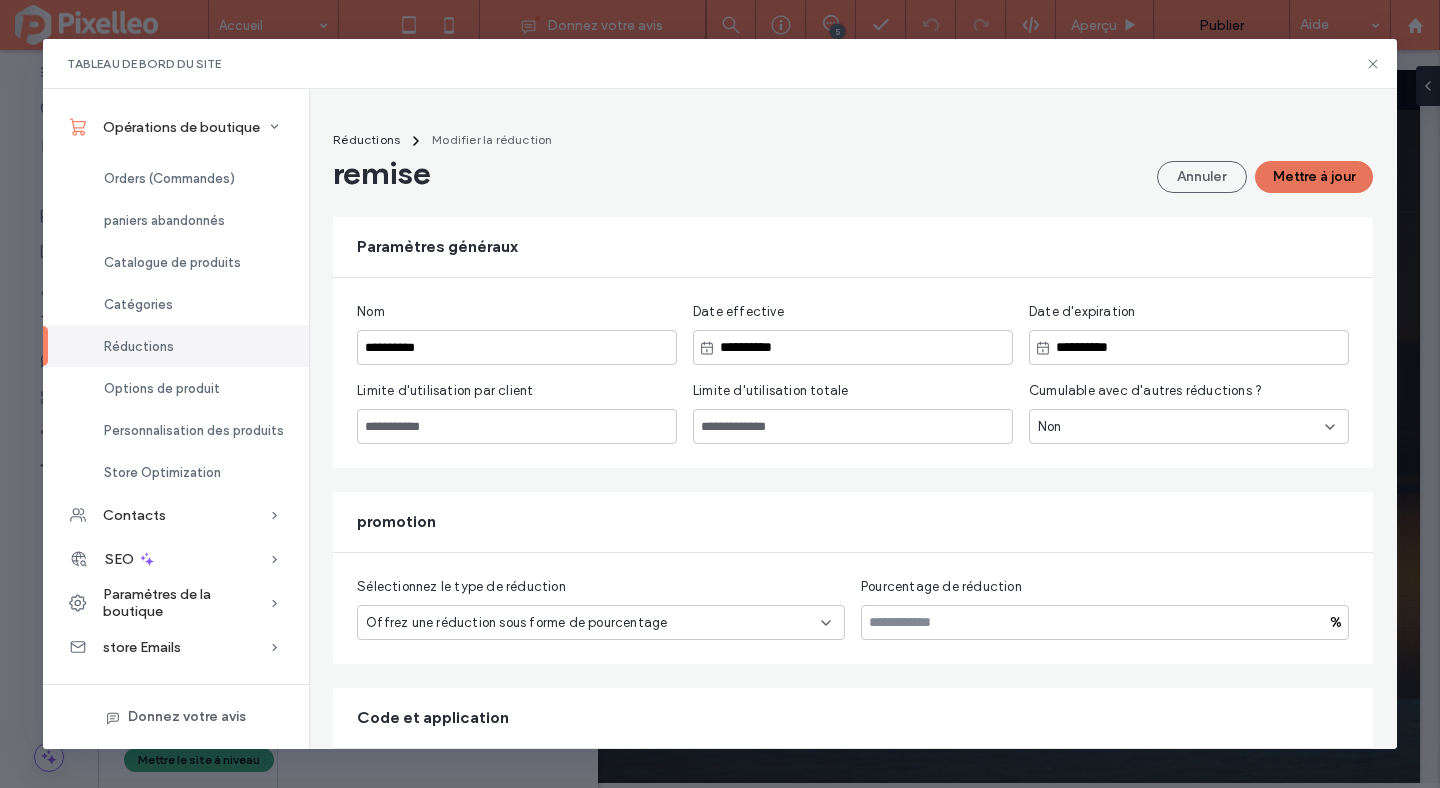 click on "Mettre à jour" at bounding box center [1314, 177] 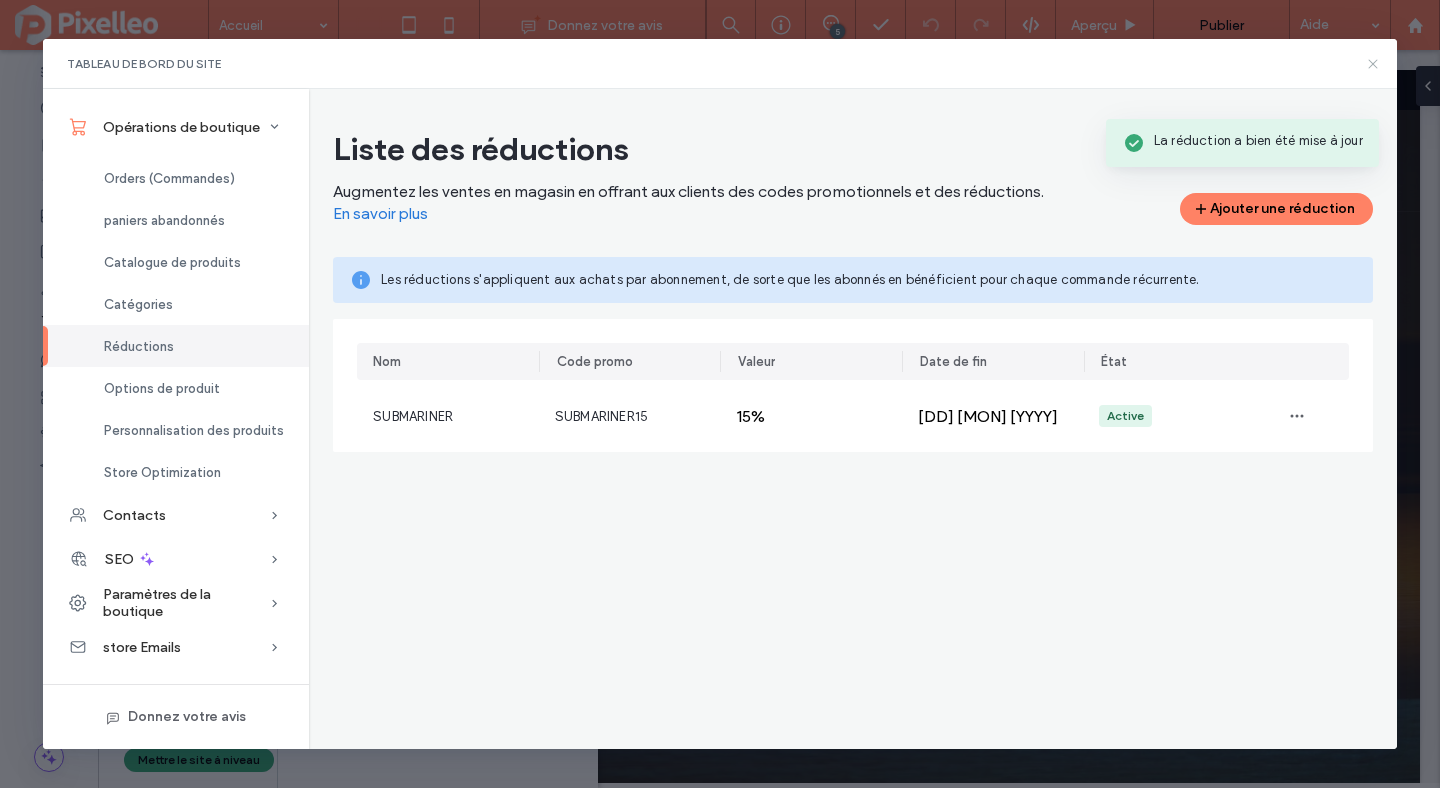 click 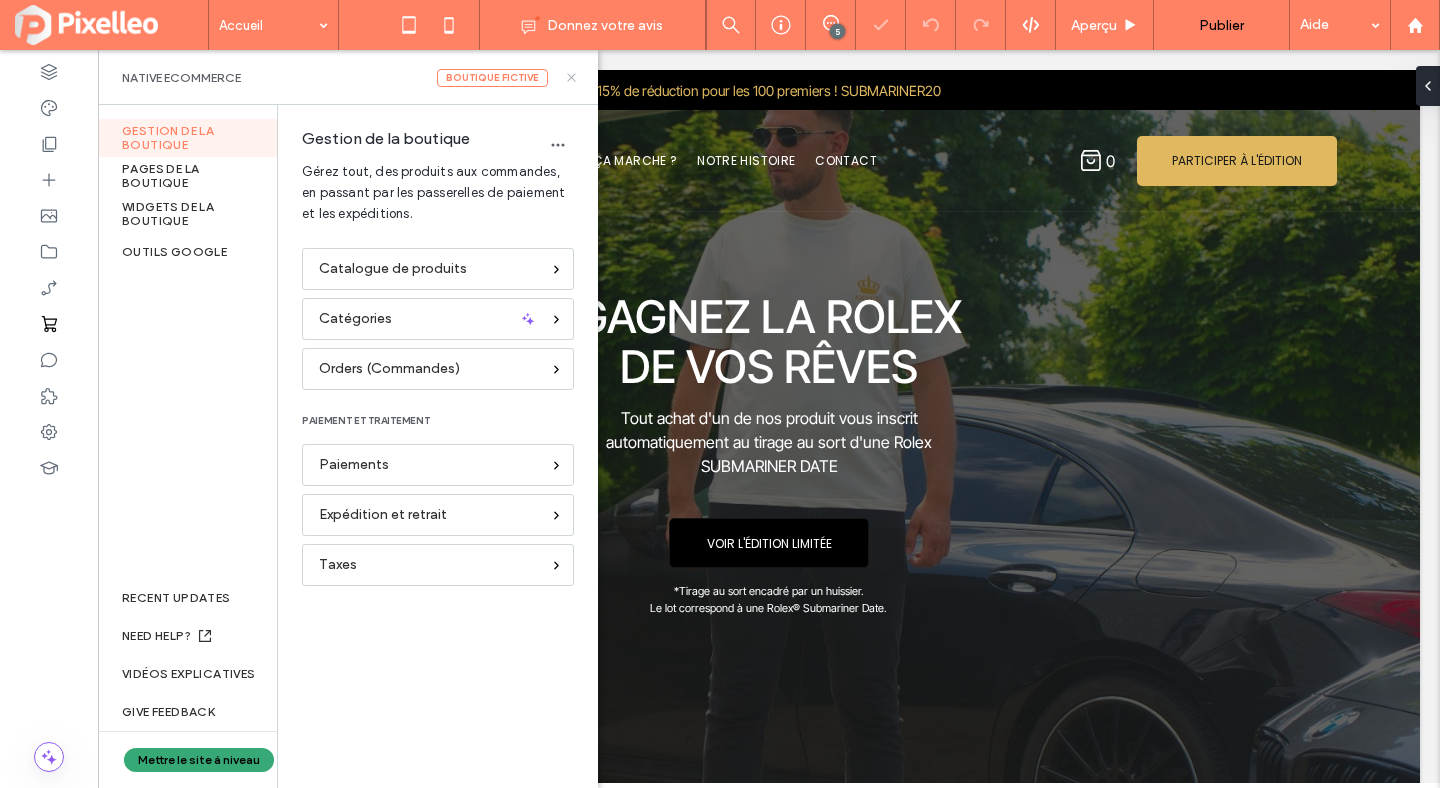 scroll, scrollTop: 0, scrollLeft: 0, axis: both 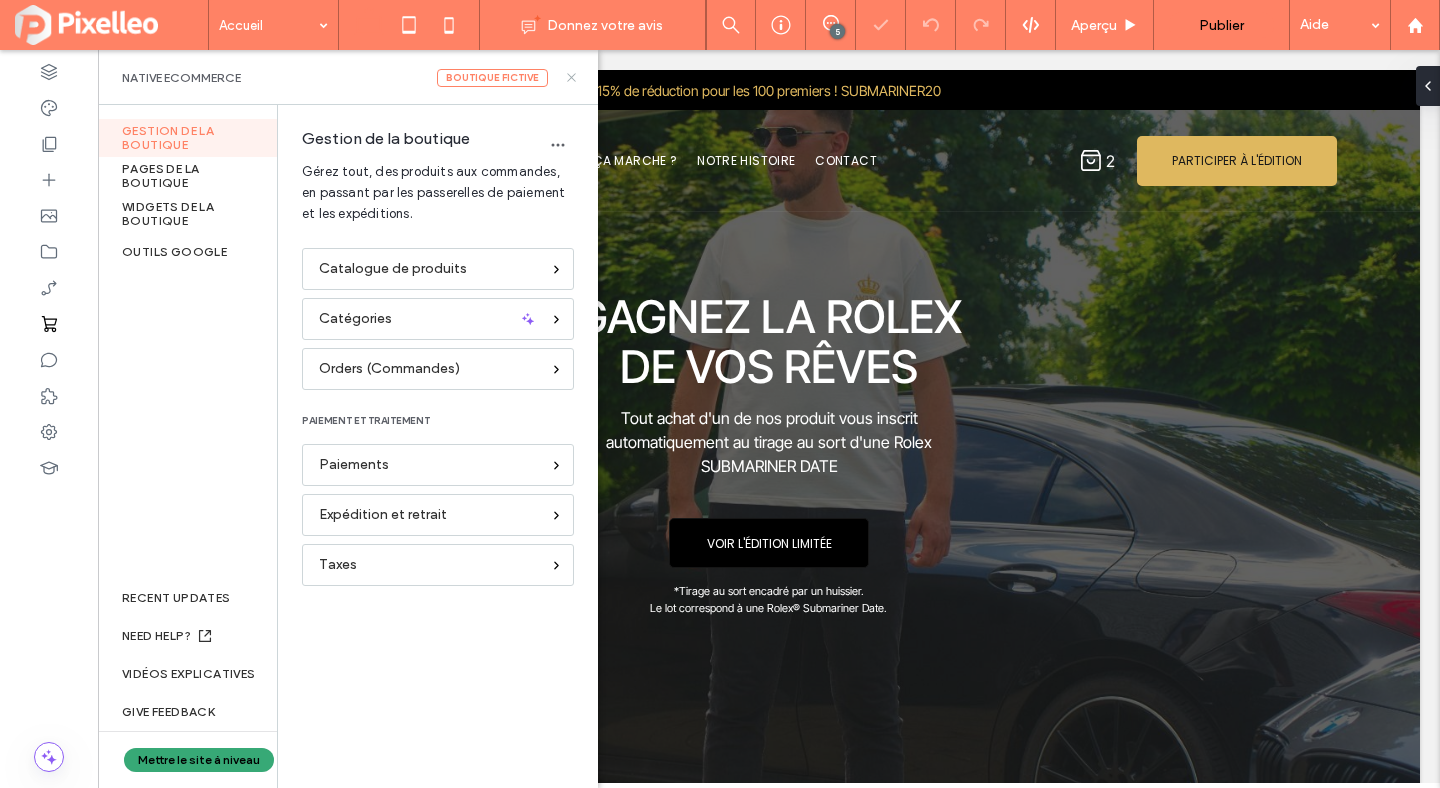 click 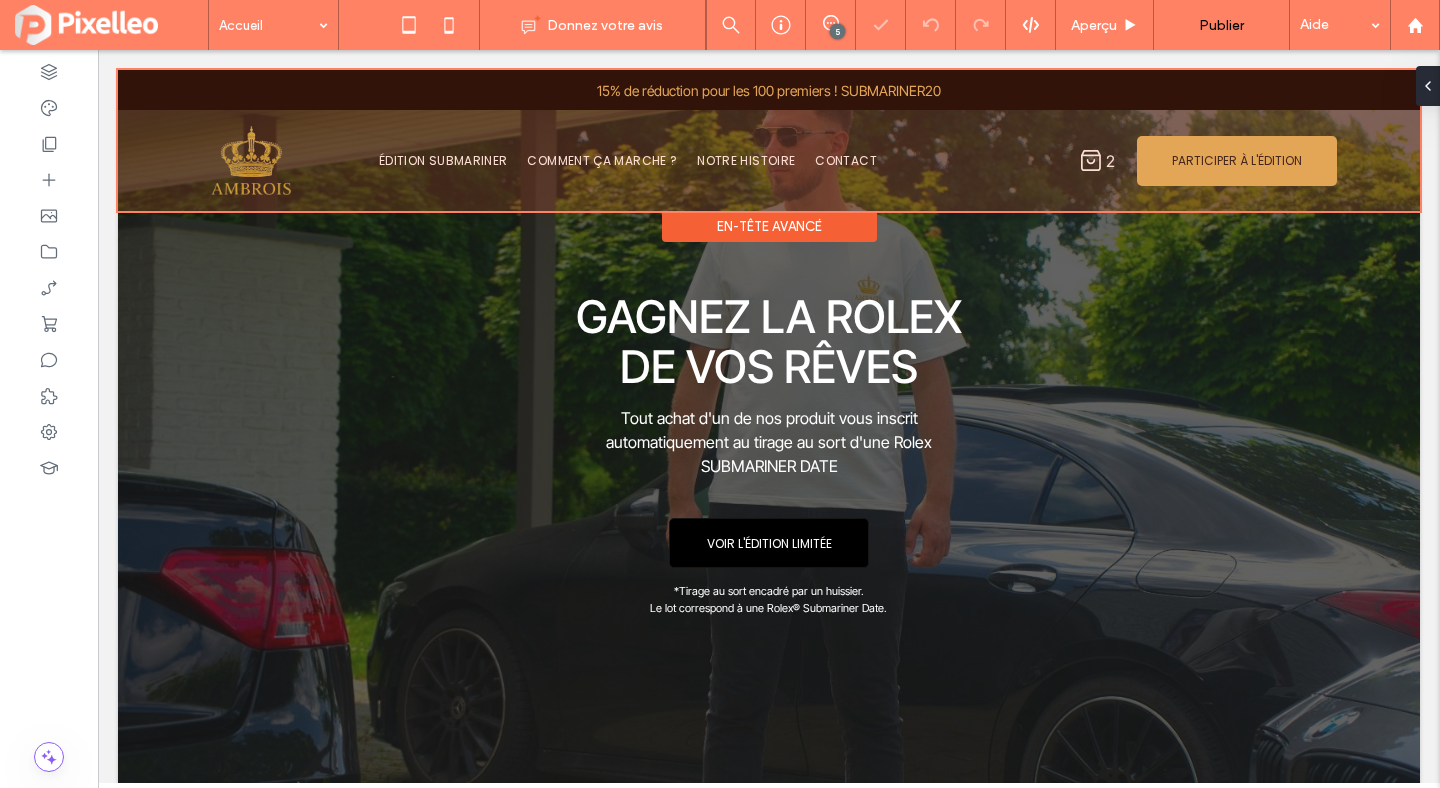 click at bounding box center [769, 140] 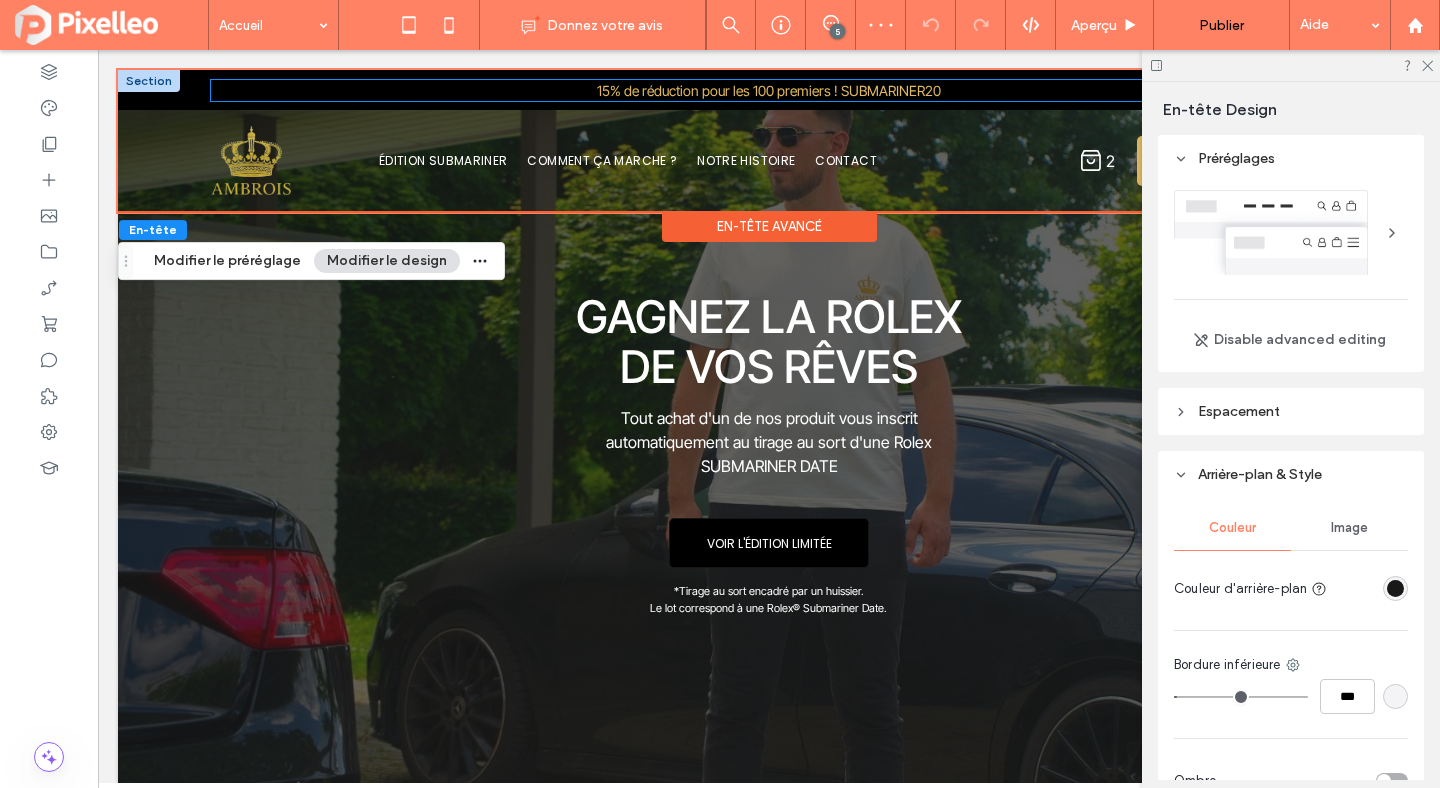 click on "15% de réduction pour les 100 premiers ! SUBMARINER20" at bounding box center (769, 90) 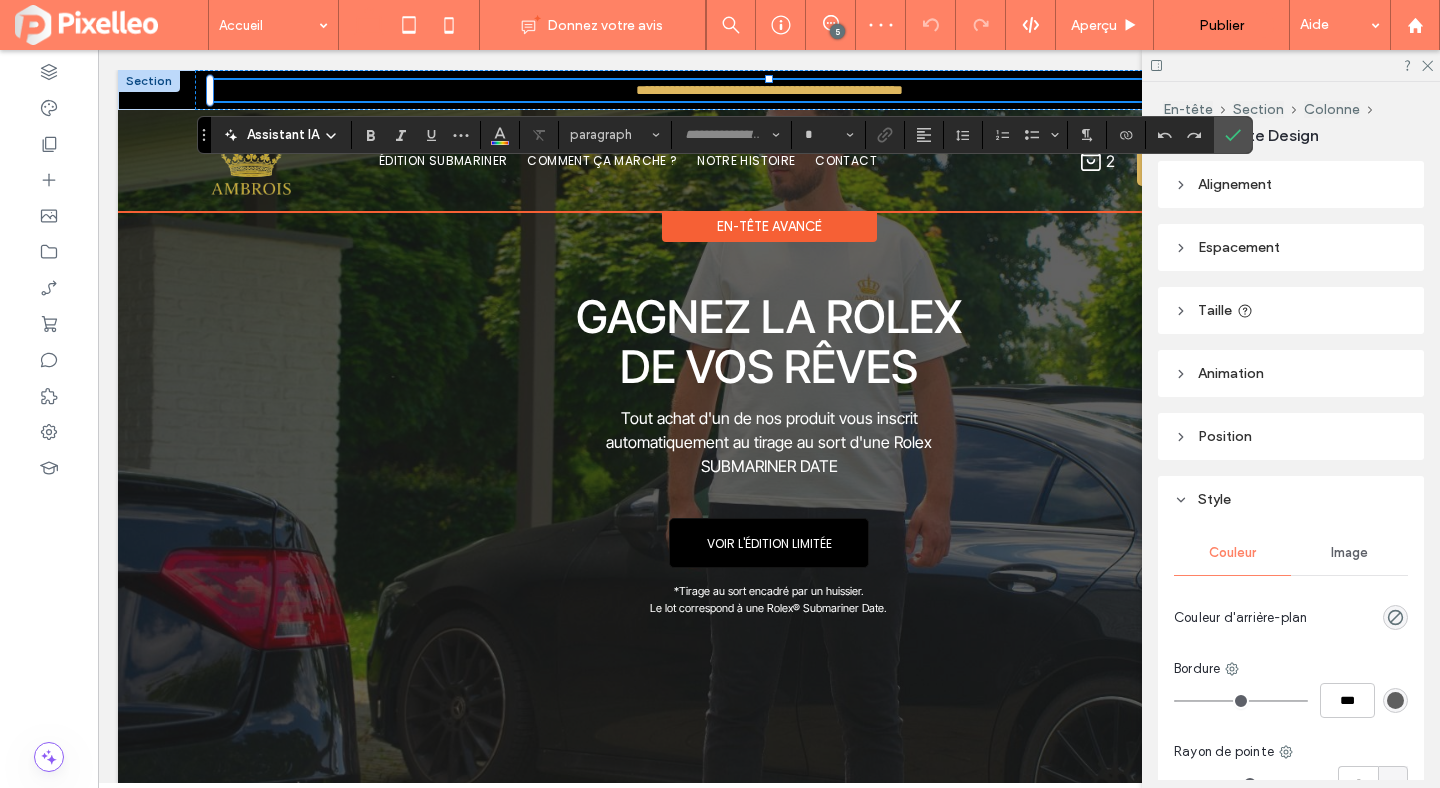 type on "**********" 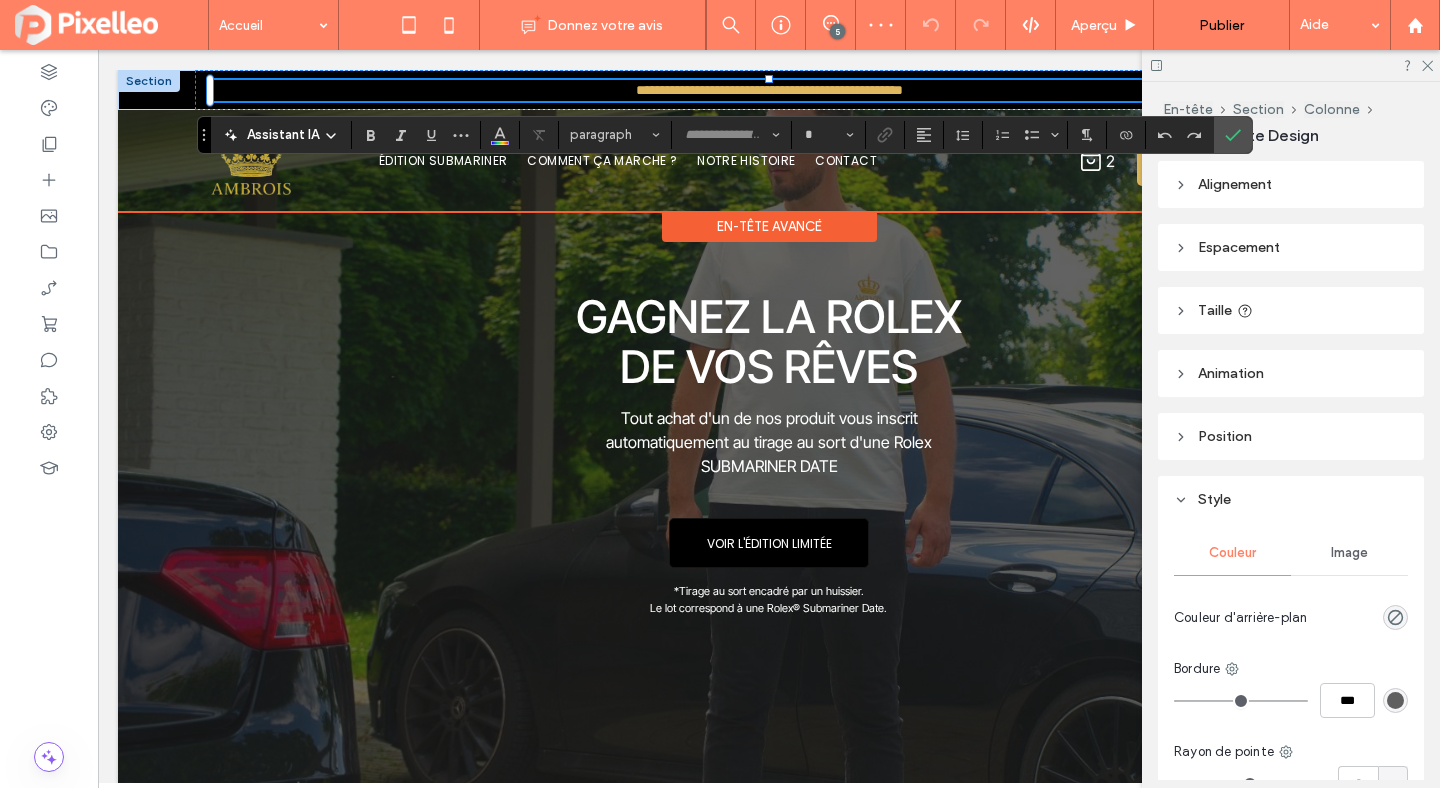 type on "**" 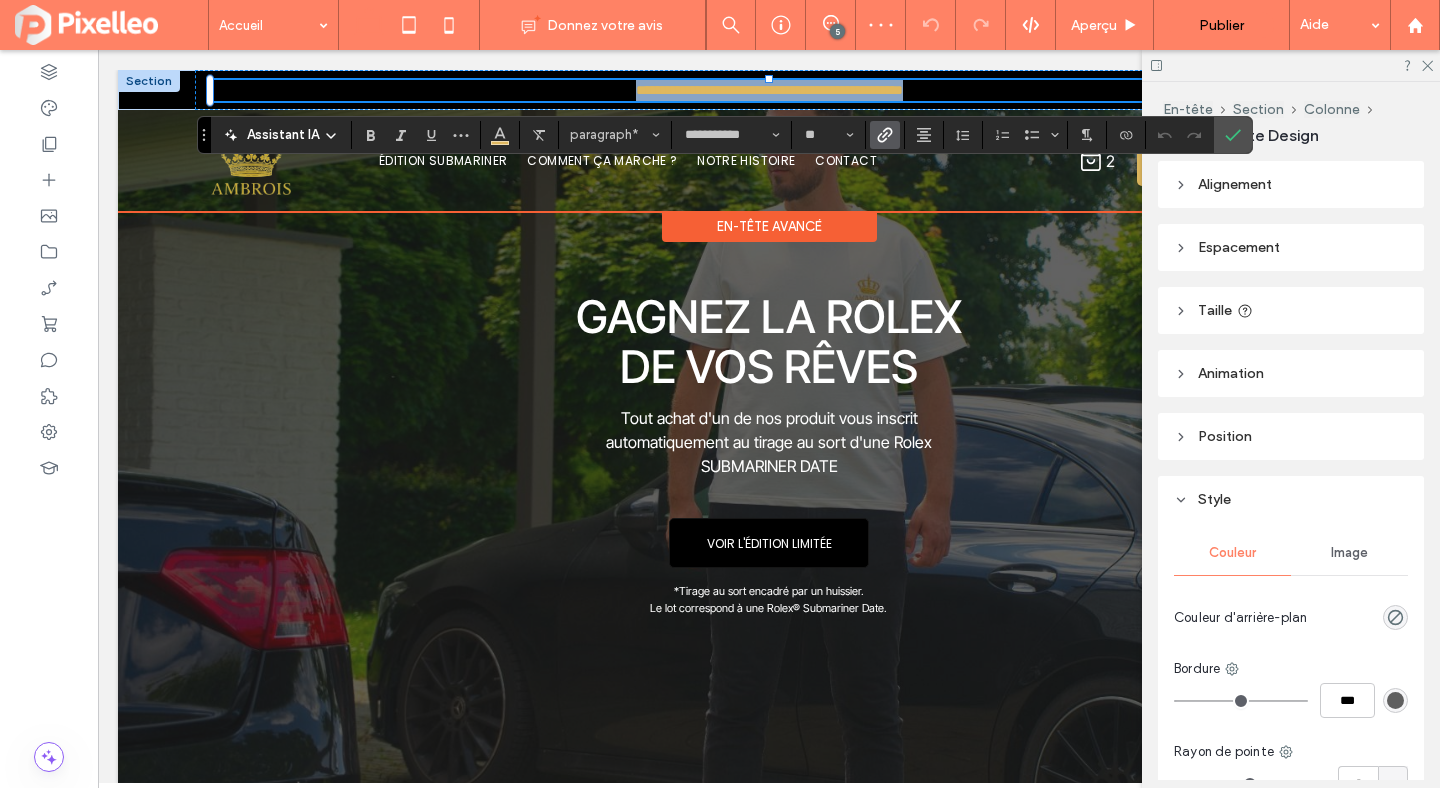 click on "**********" at bounding box center [769, 90] 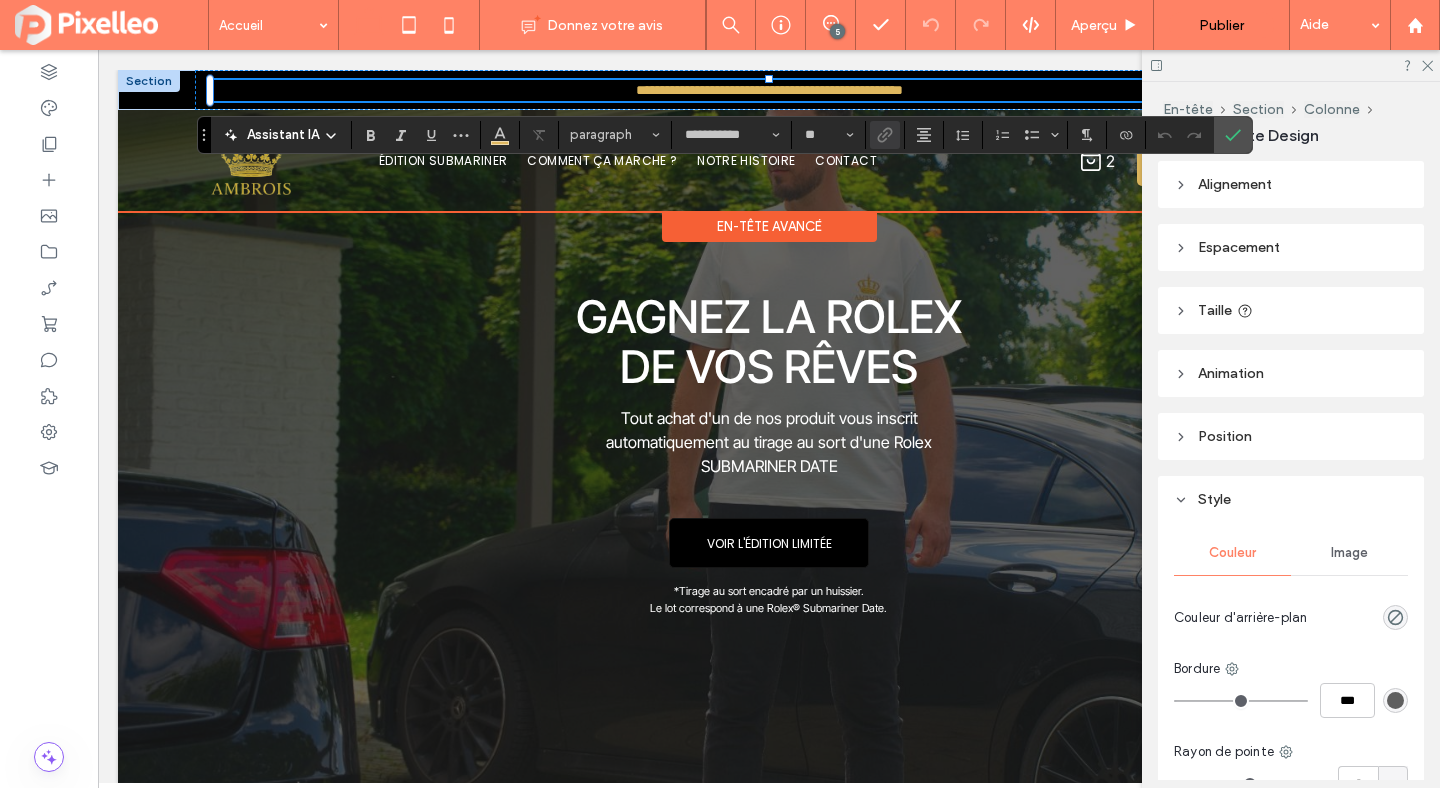 type 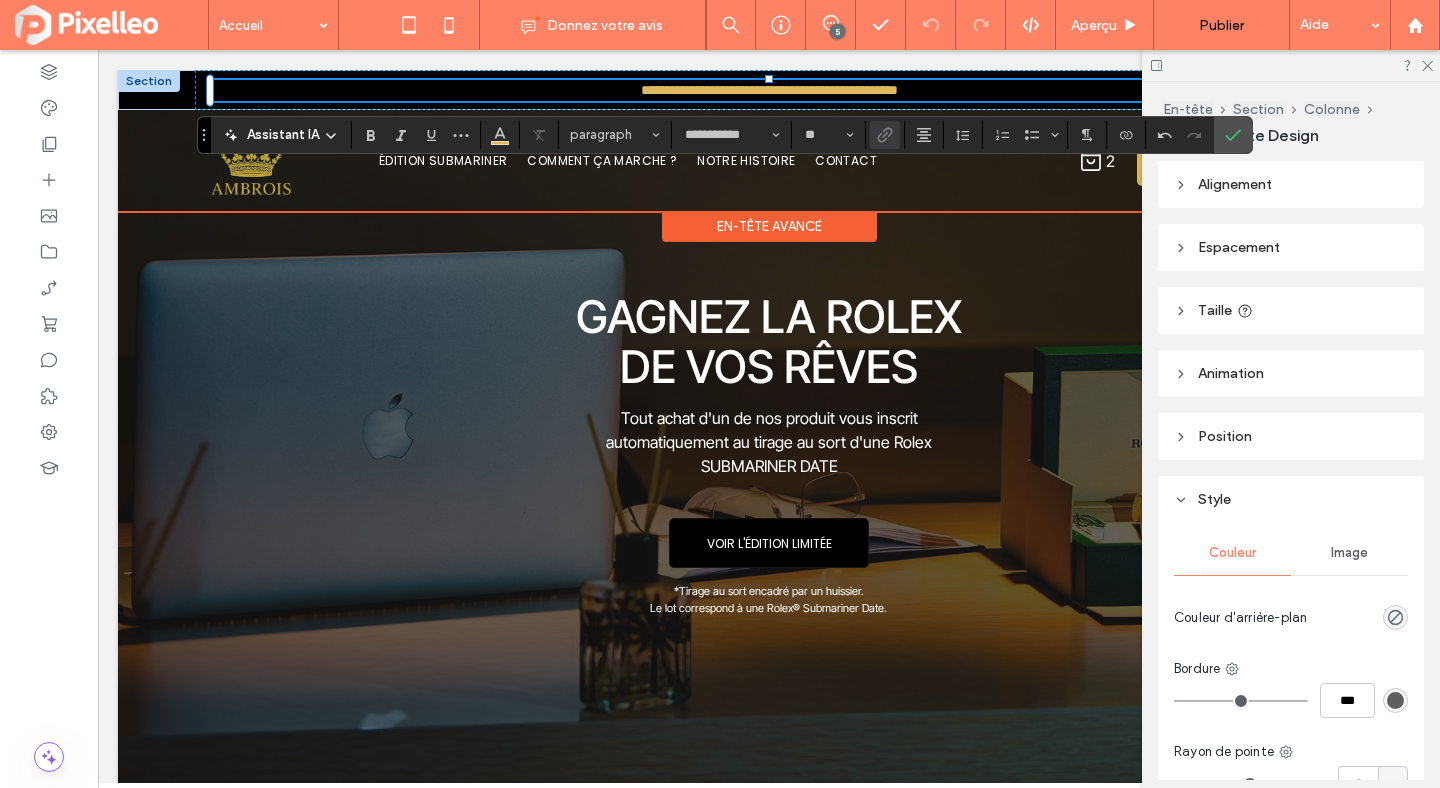 type on "**" 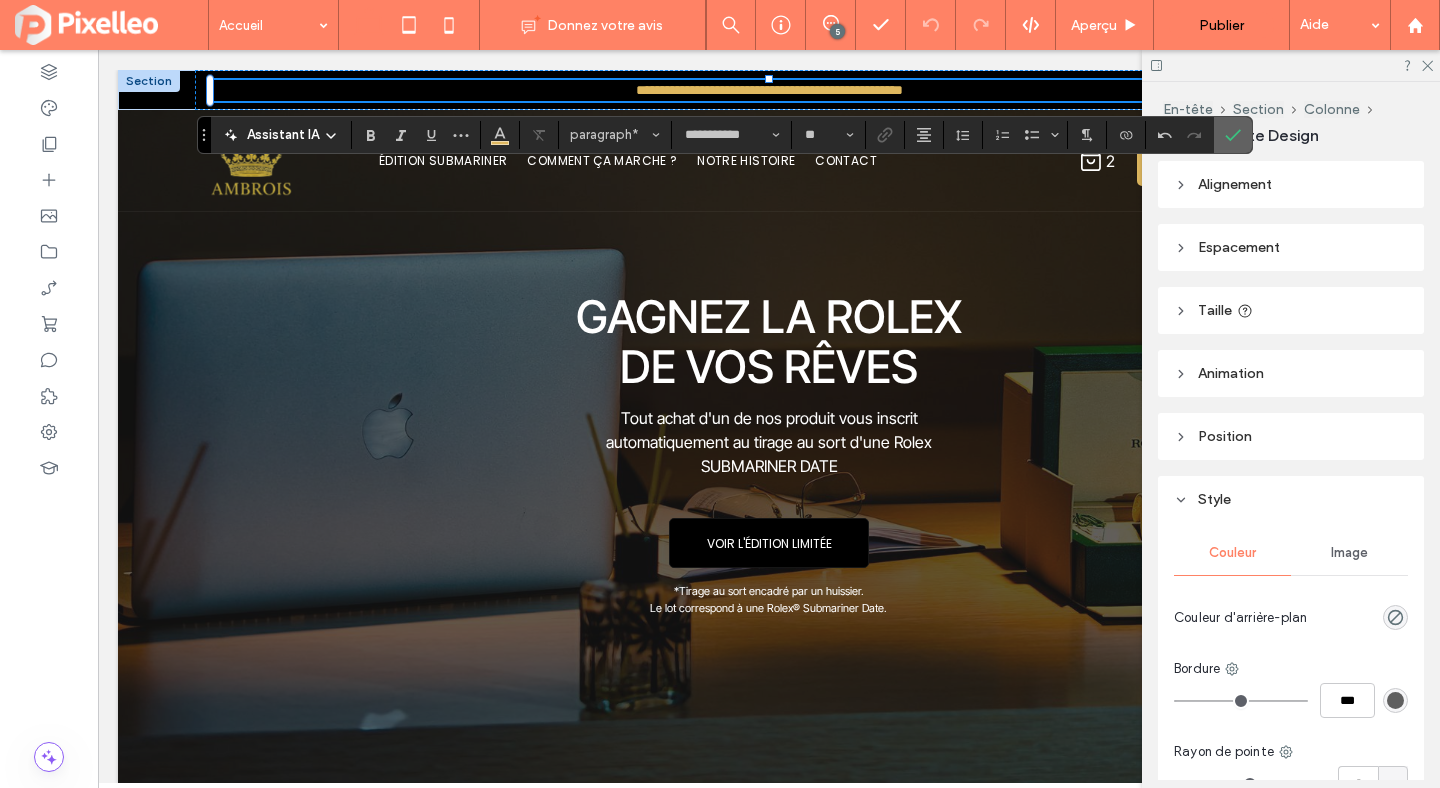 click at bounding box center [1233, 135] 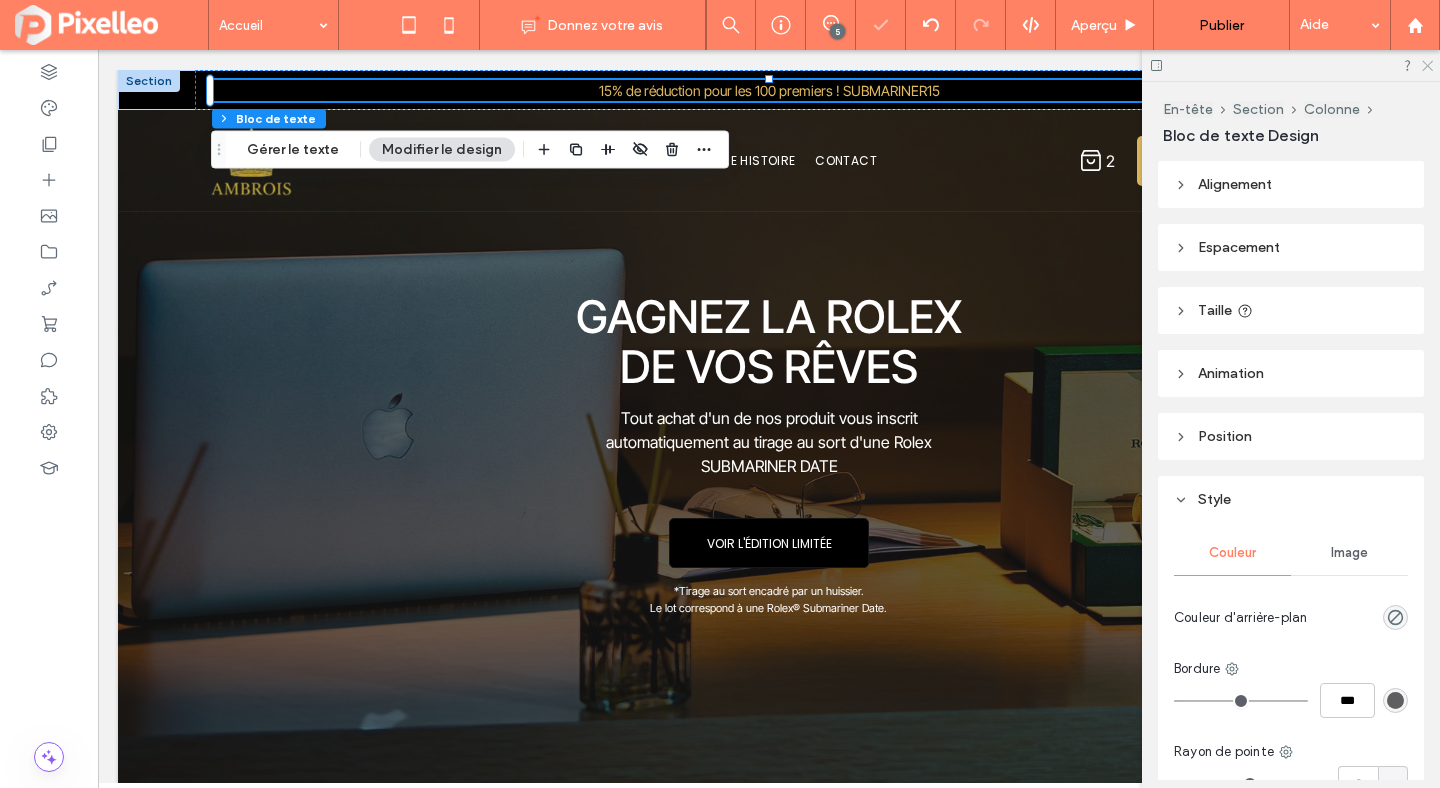 click 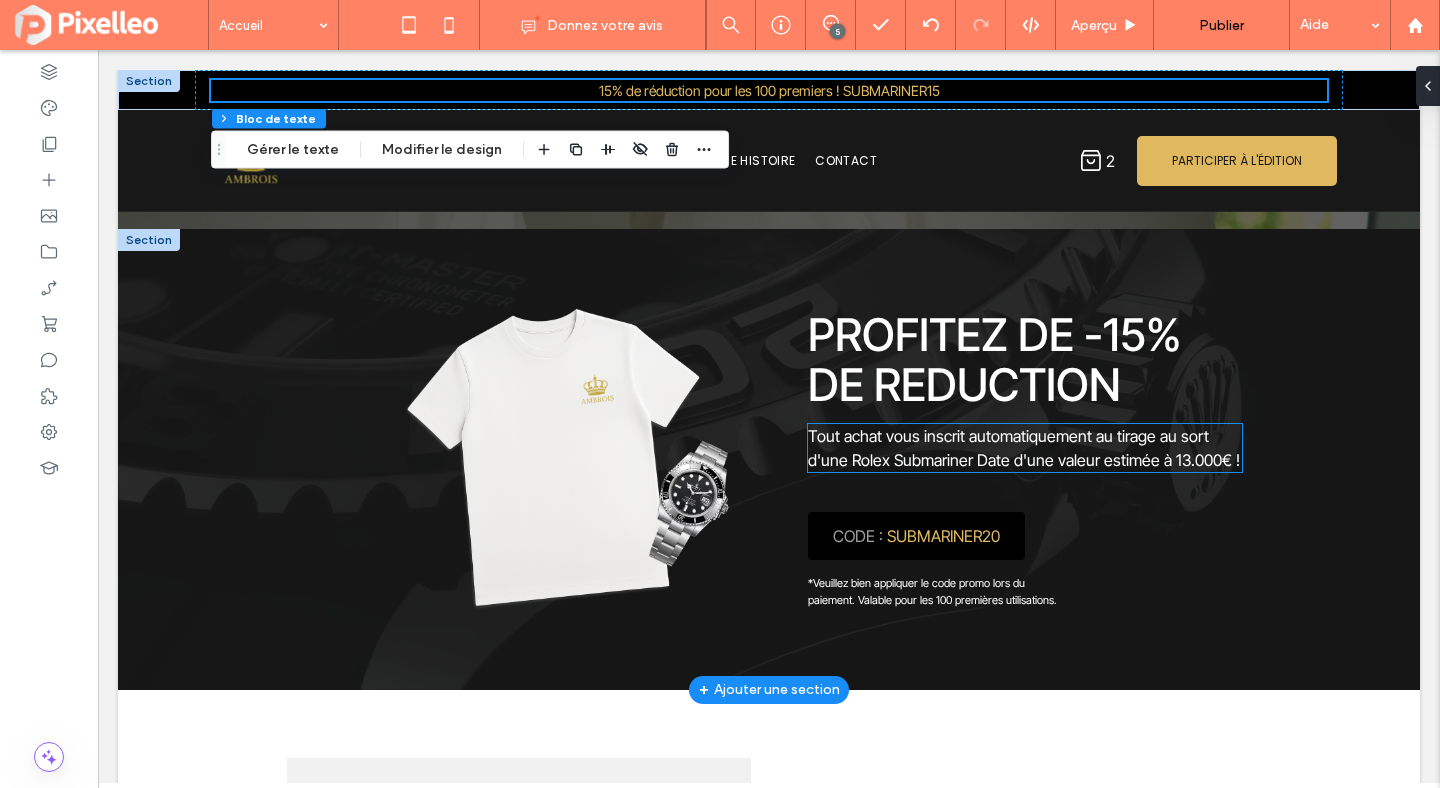 scroll, scrollTop: 568, scrollLeft: 0, axis: vertical 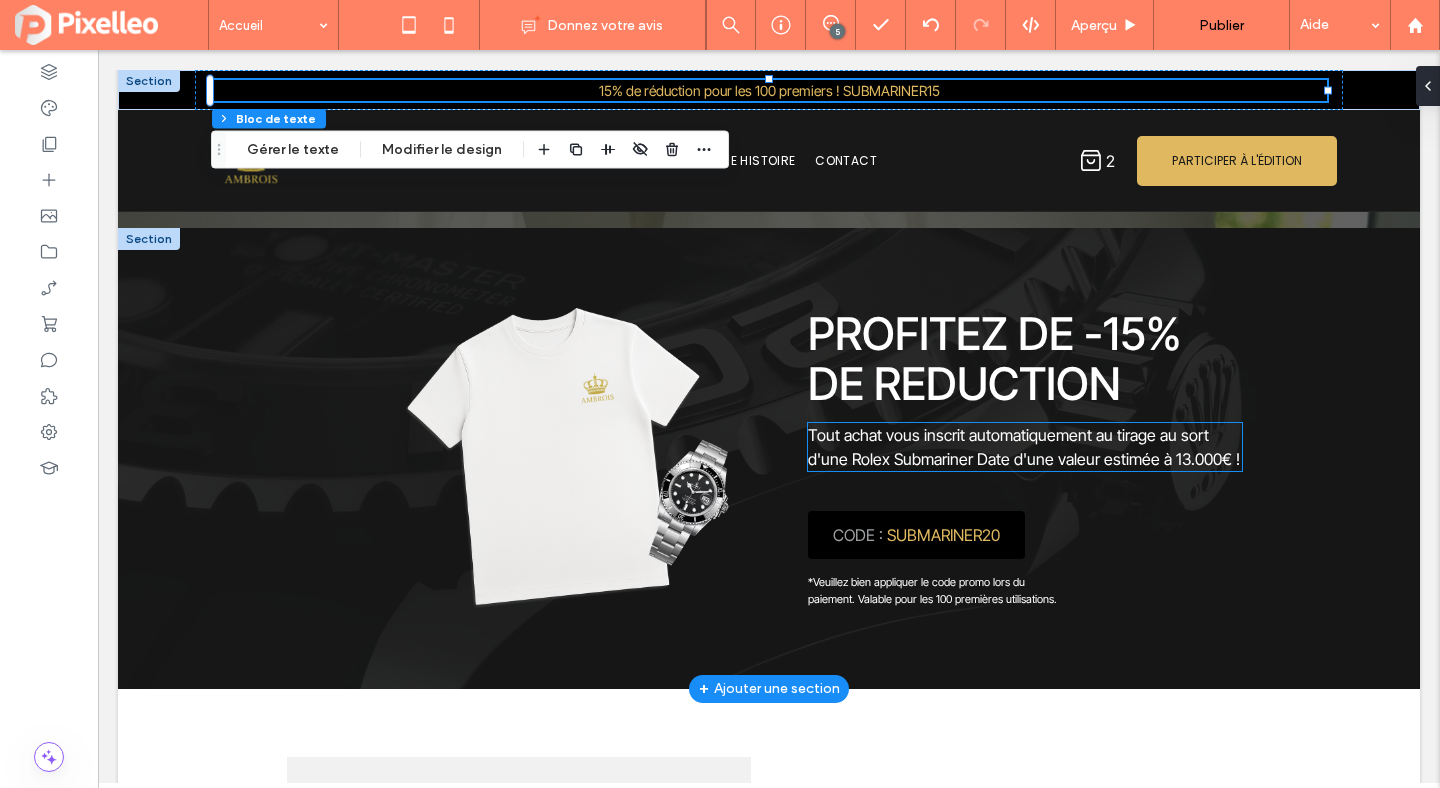 click on "Tout achat vous inscrit automatiquement au tirage au sort d'une Rolex Submariner Date d'une valeur estimée à 13.000€ !" at bounding box center [1024, 447] 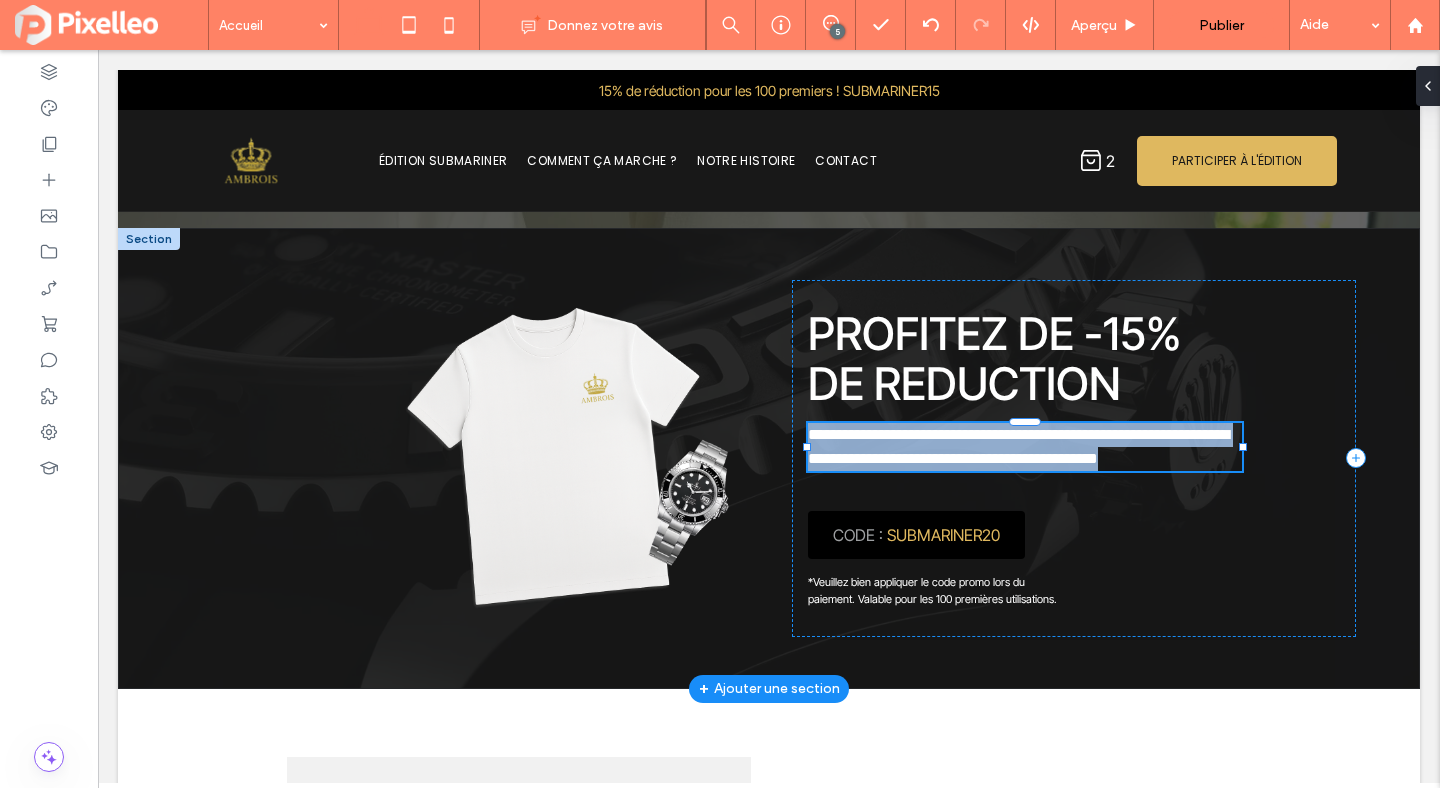 type on "**********" 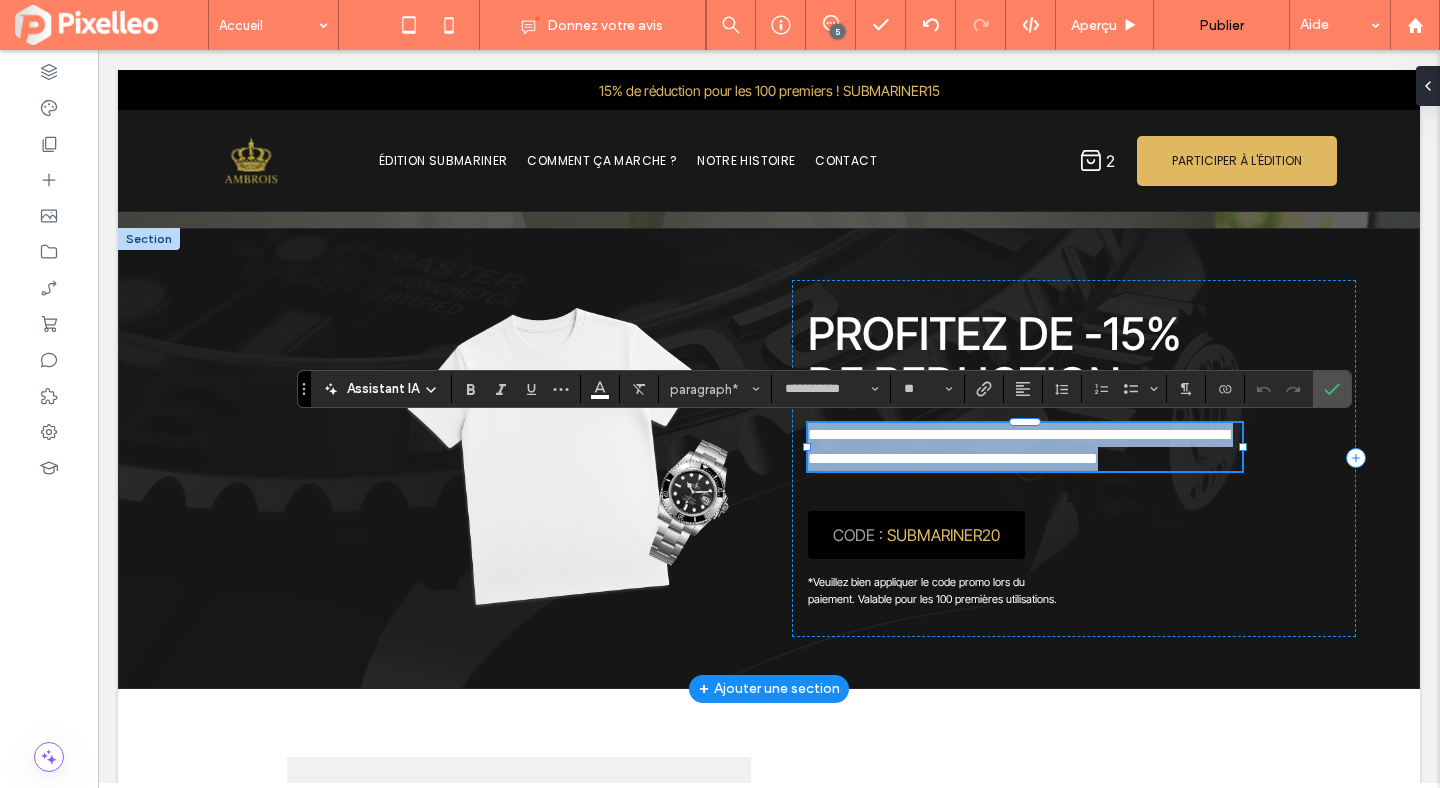 click on "**********" at bounding box center (1018, 446) 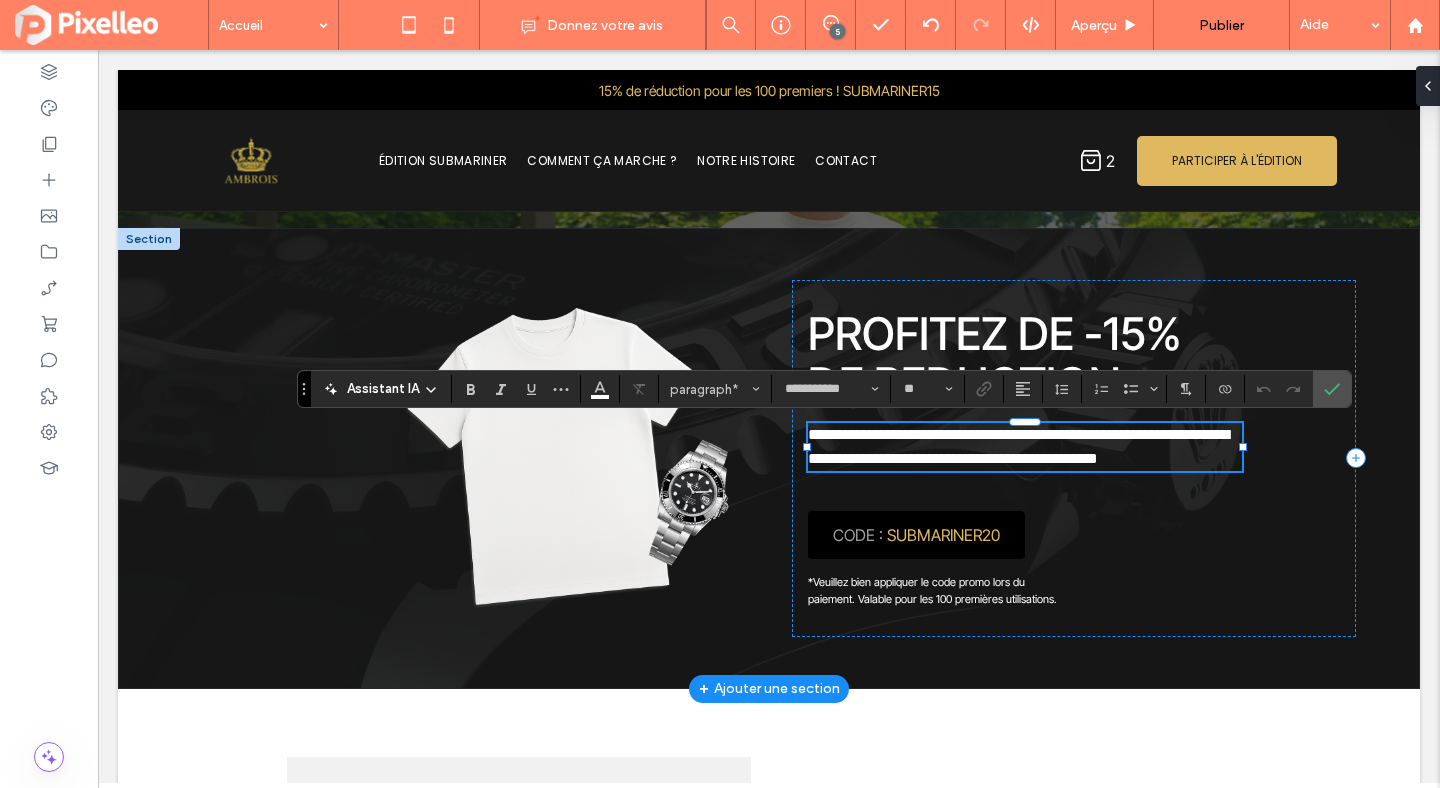 click on "**********" at bounding box center (1018, 446) 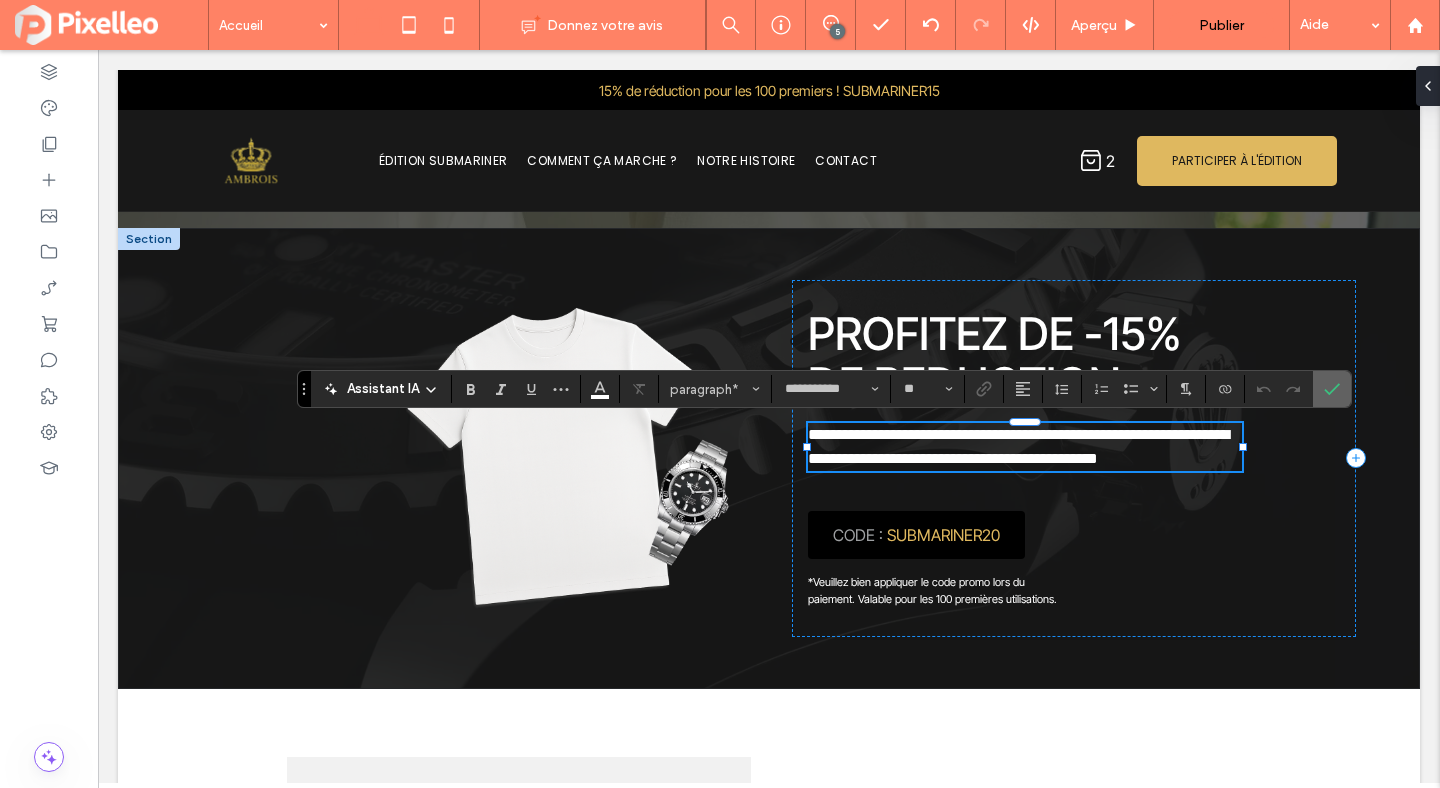 click 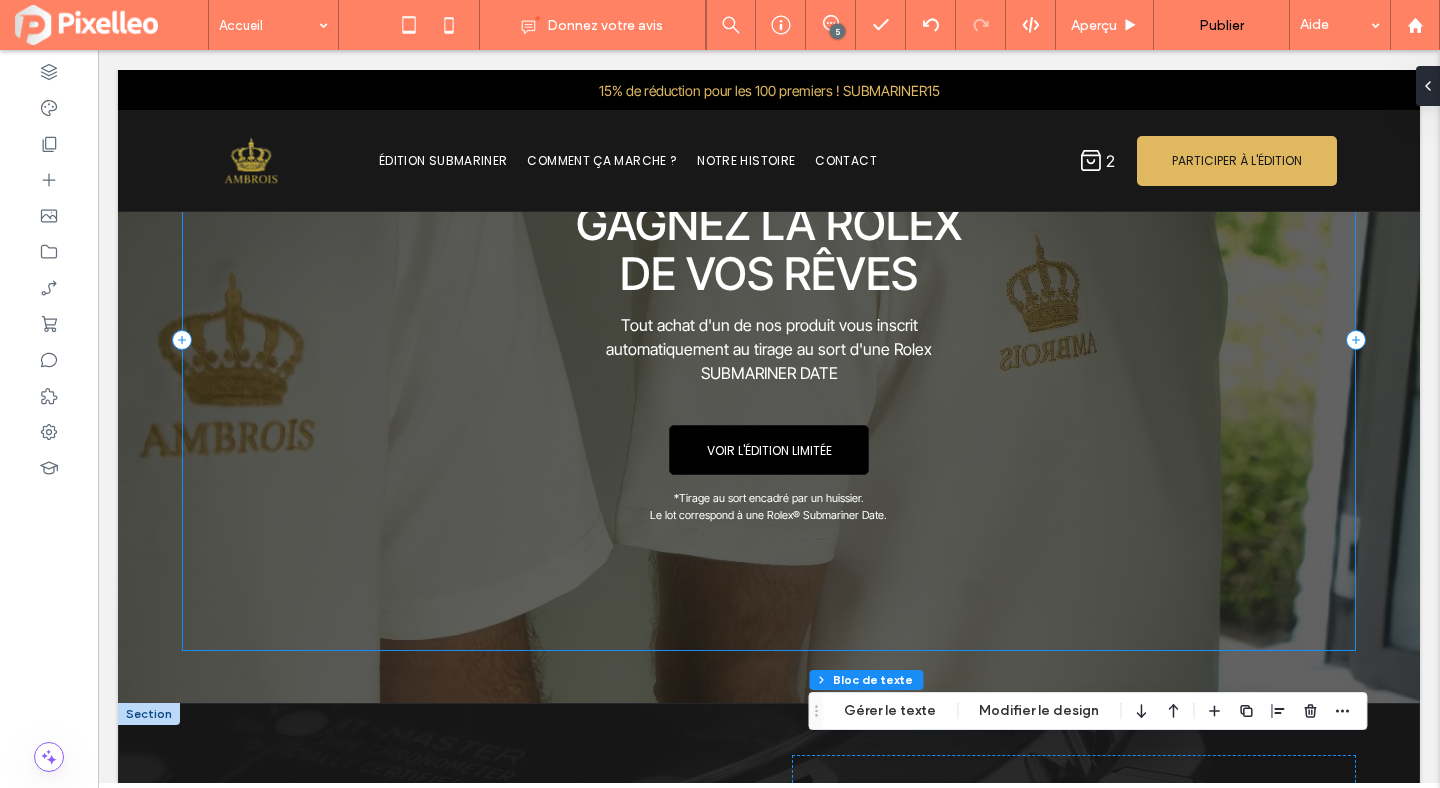 scroll, scrollTop: 0, scrollLeft: 0, axis: both 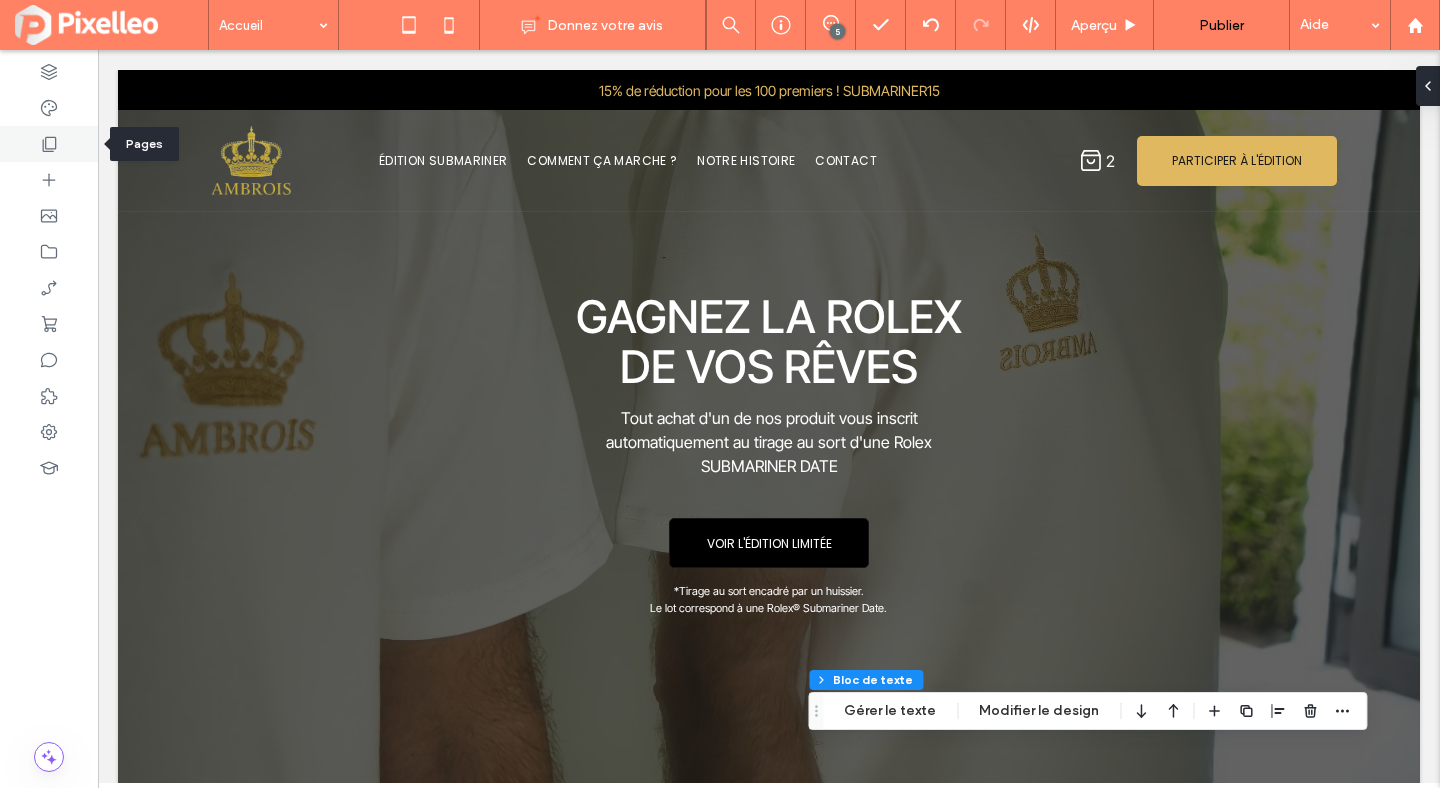 click 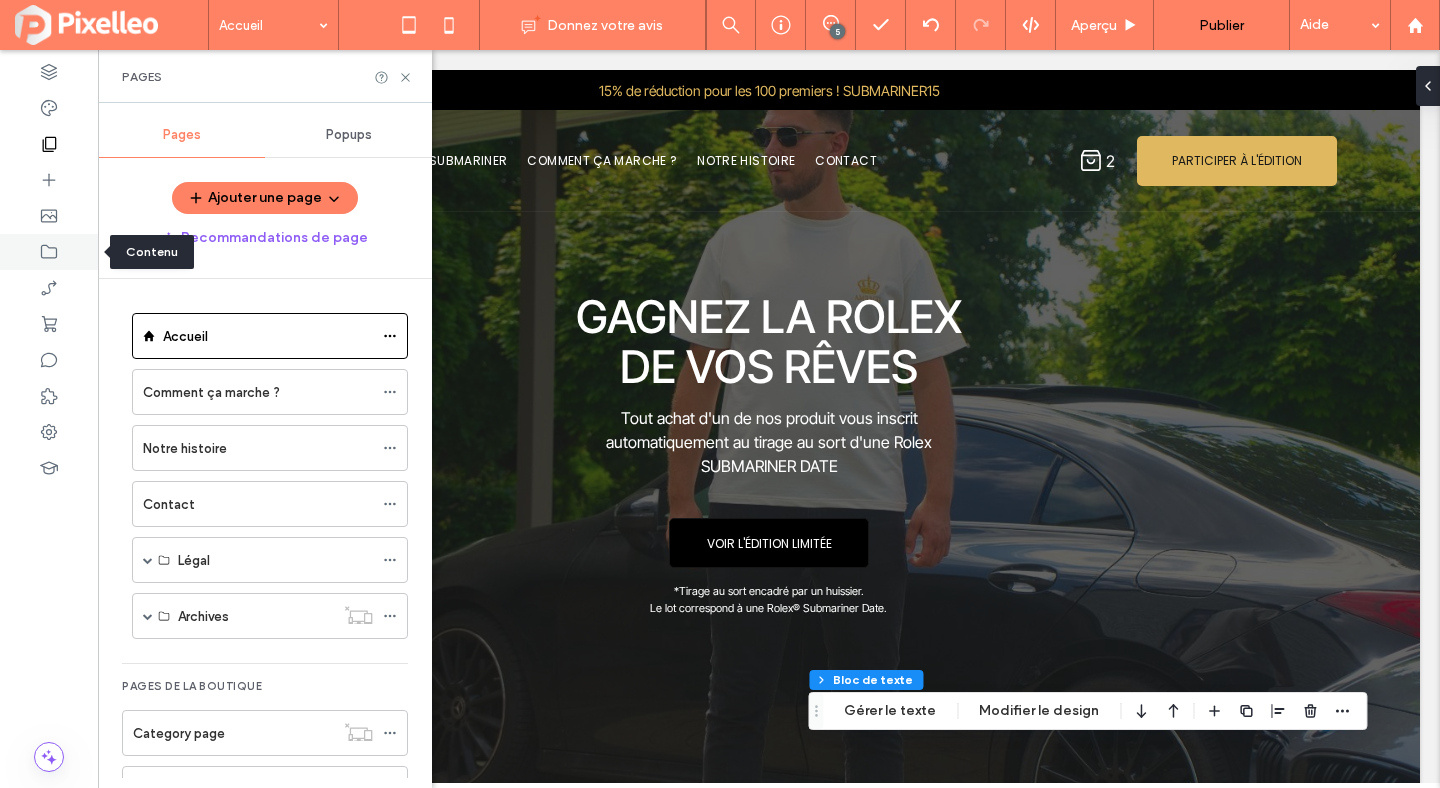 click 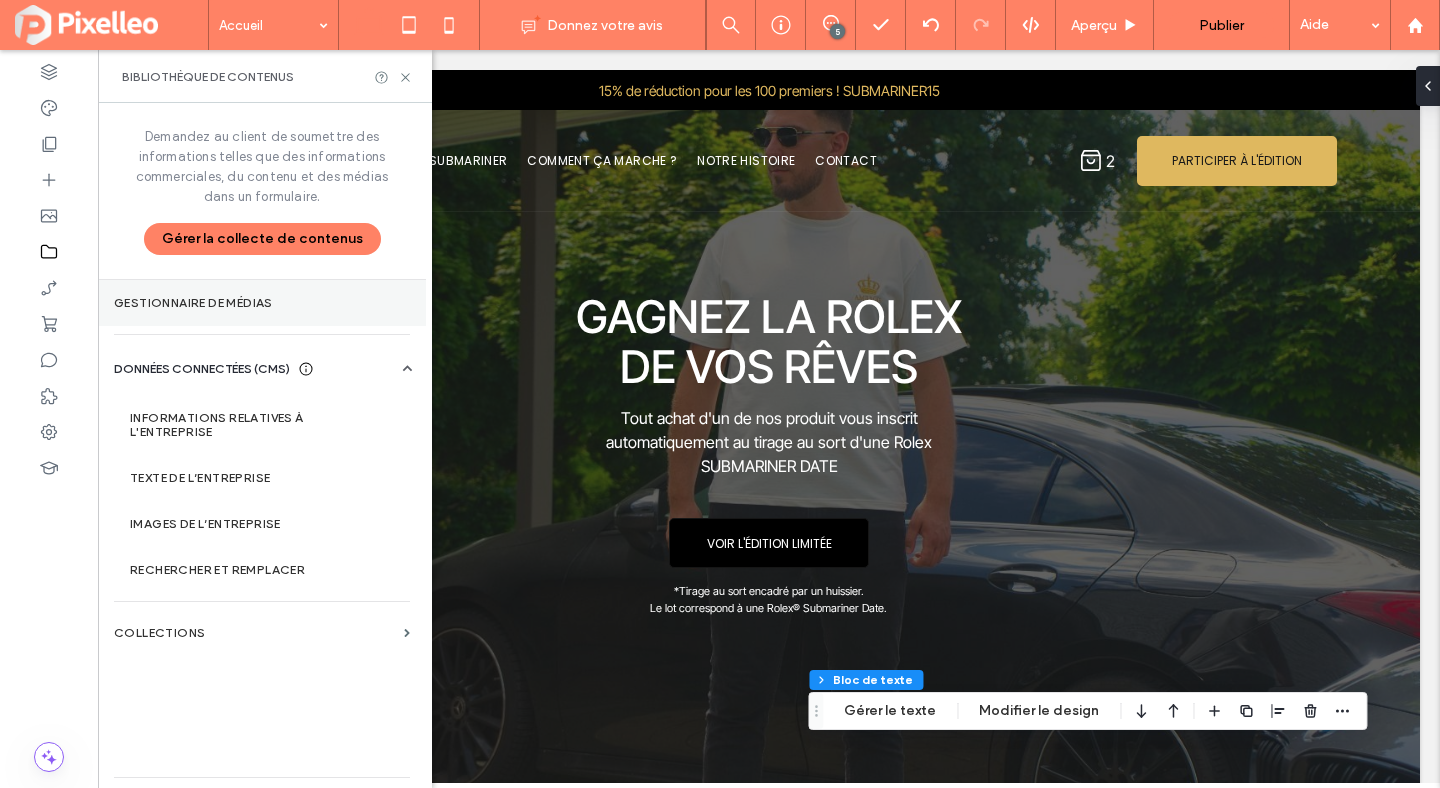 click on "Gestionnaire de médias" at bounding box center (262, 303) 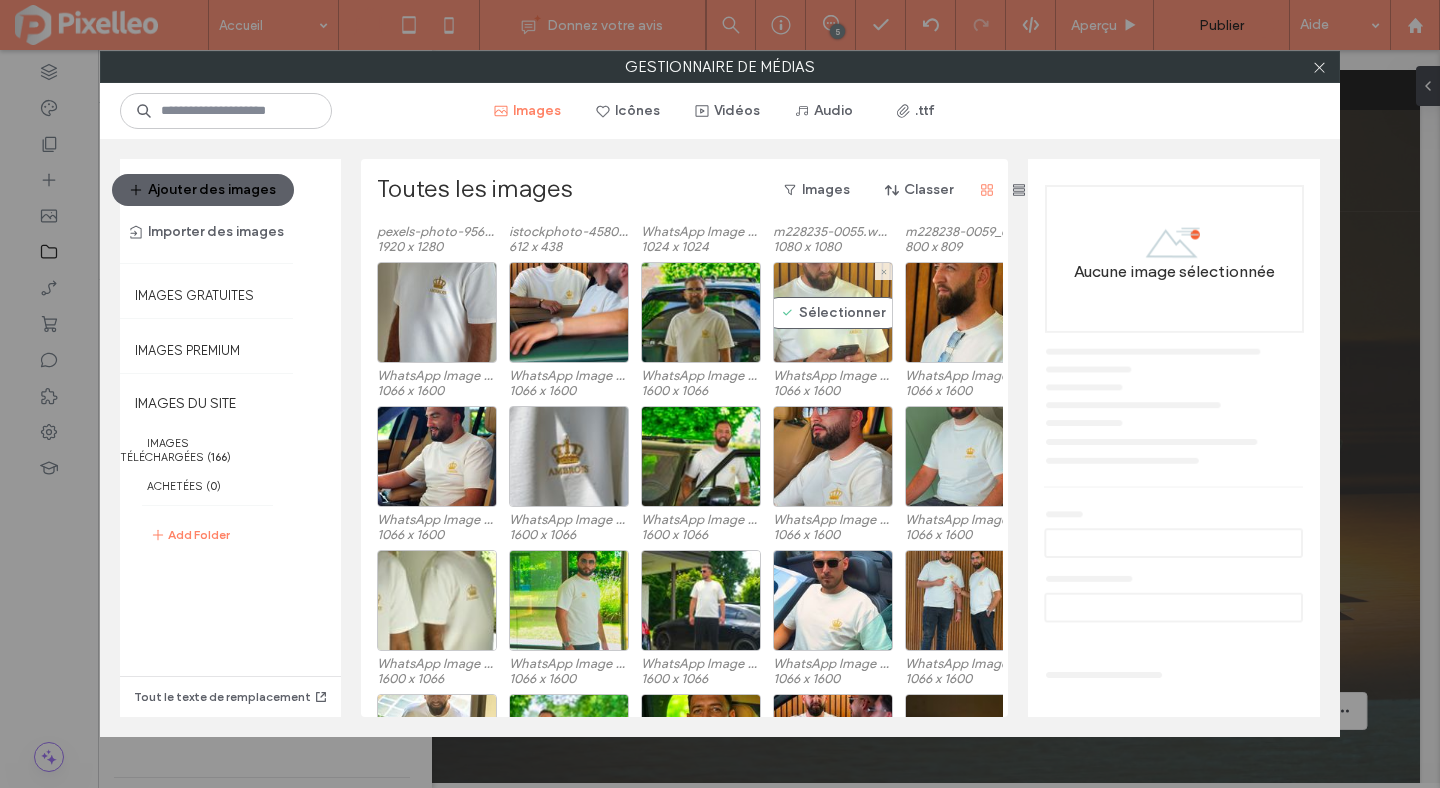 scroll, scrollTop: 871, scrollLeft: 0, axis: vertical 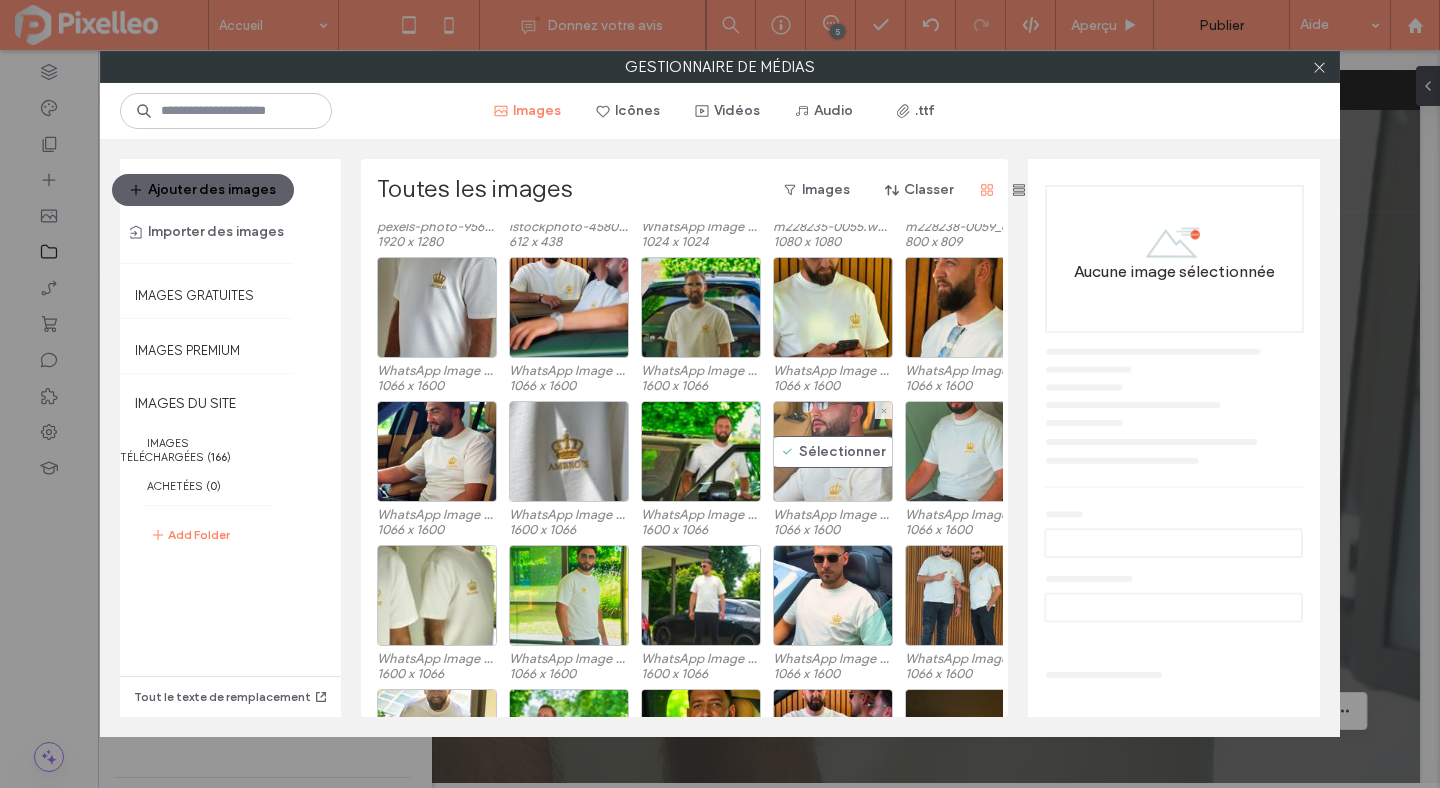 click on "Sélectionner" at bounding box center (833, 451) 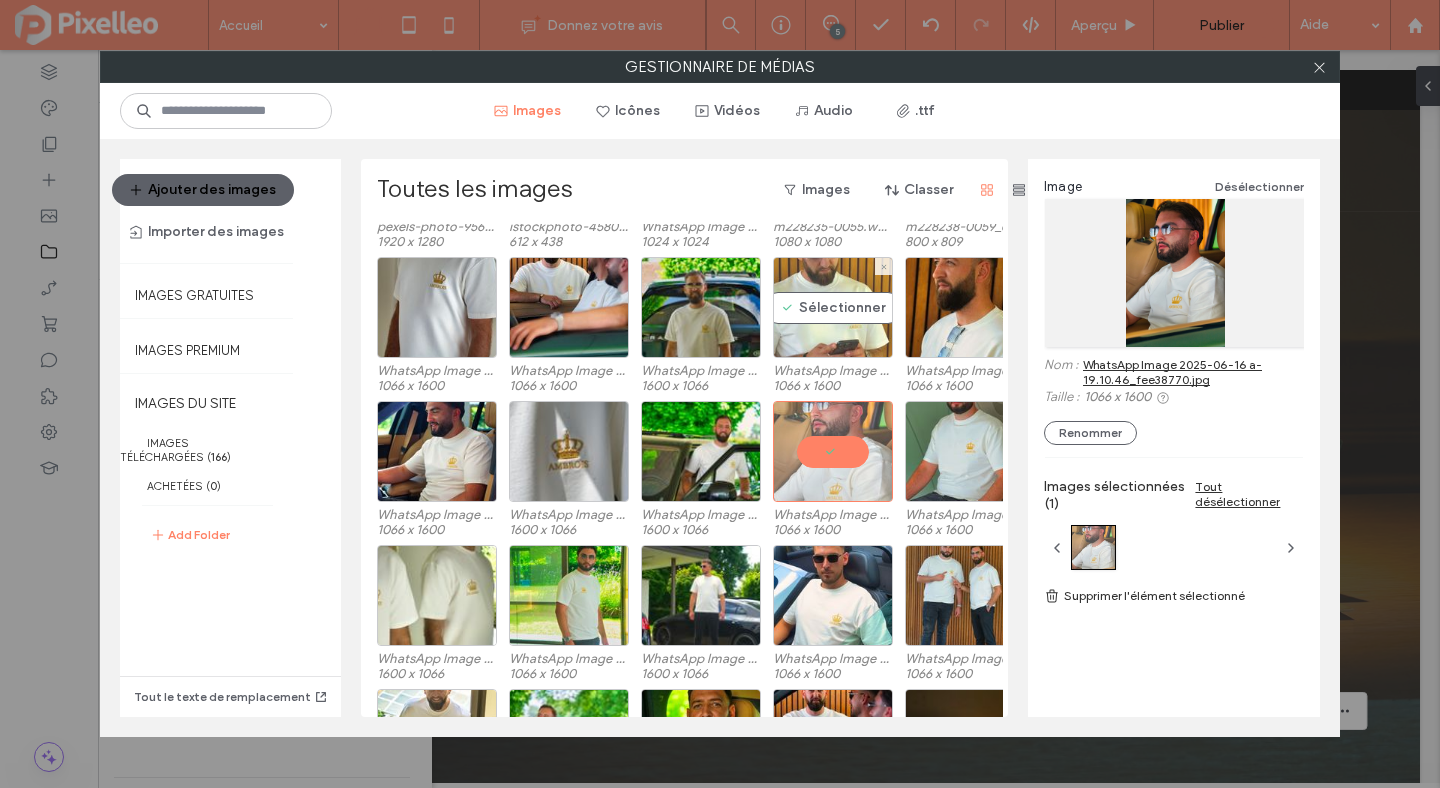click on "Sélectionner" at bounding box center (833, 307) 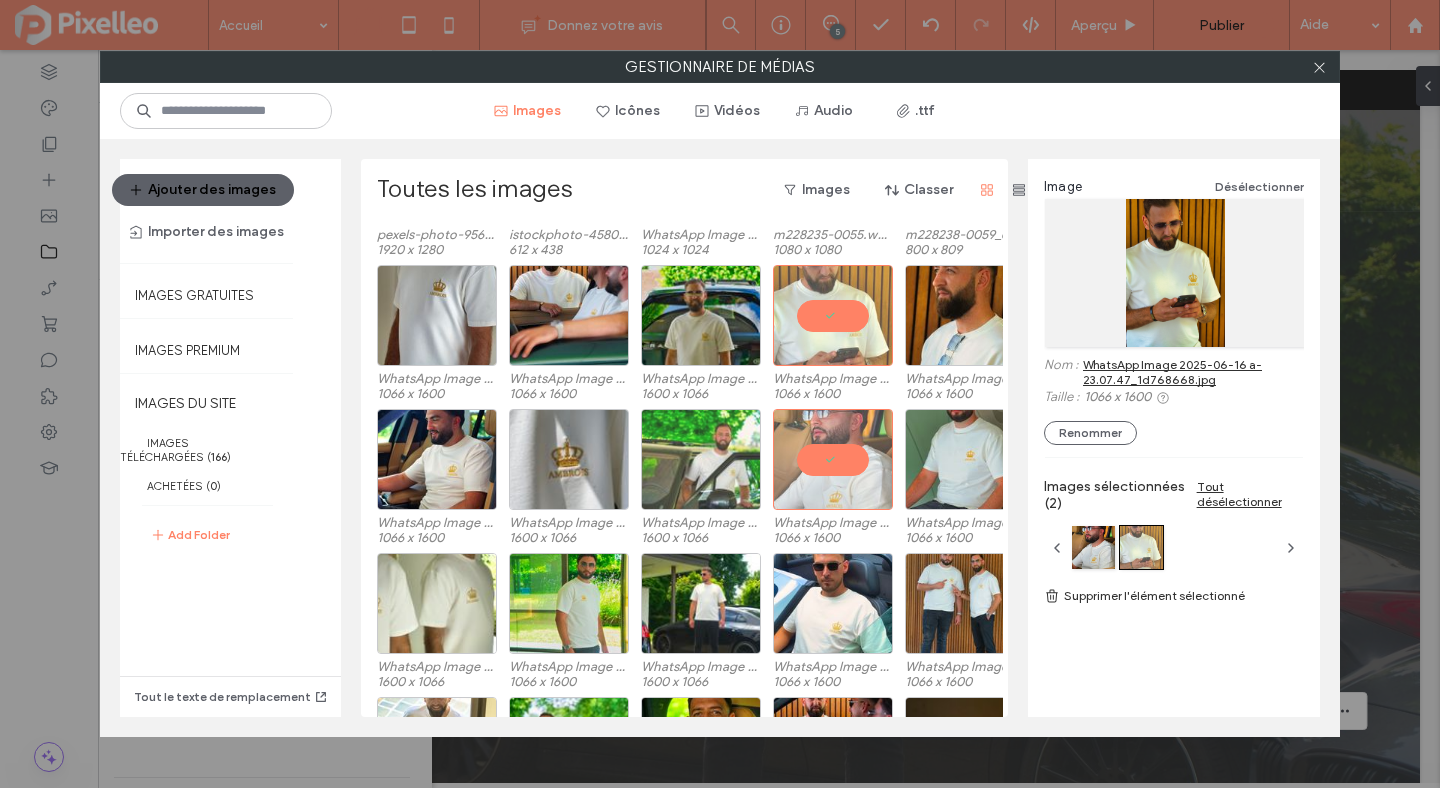 scroll, scrollTop: 869, scrollLeft: 0, axis: vertical 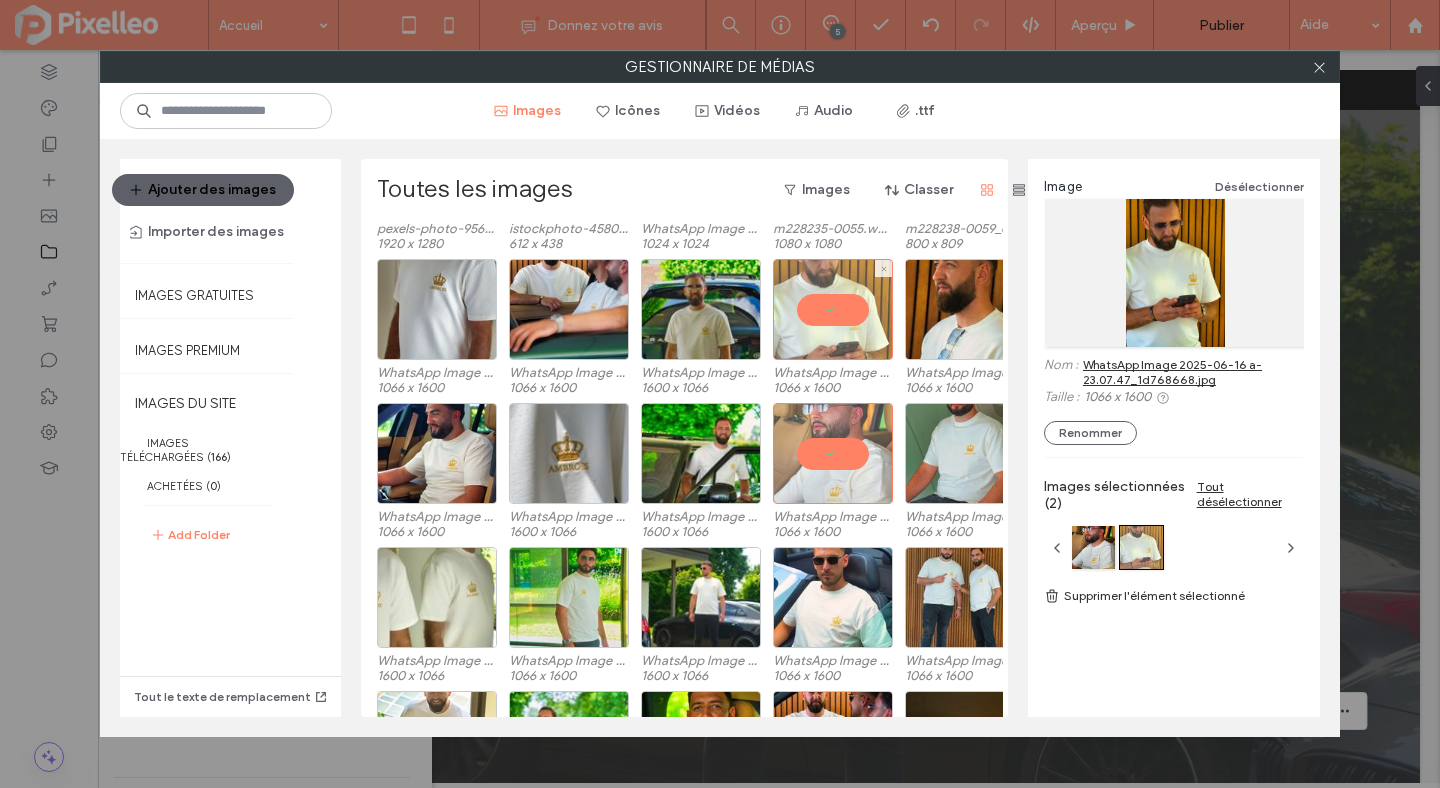 click at bounding box center (833, 309) 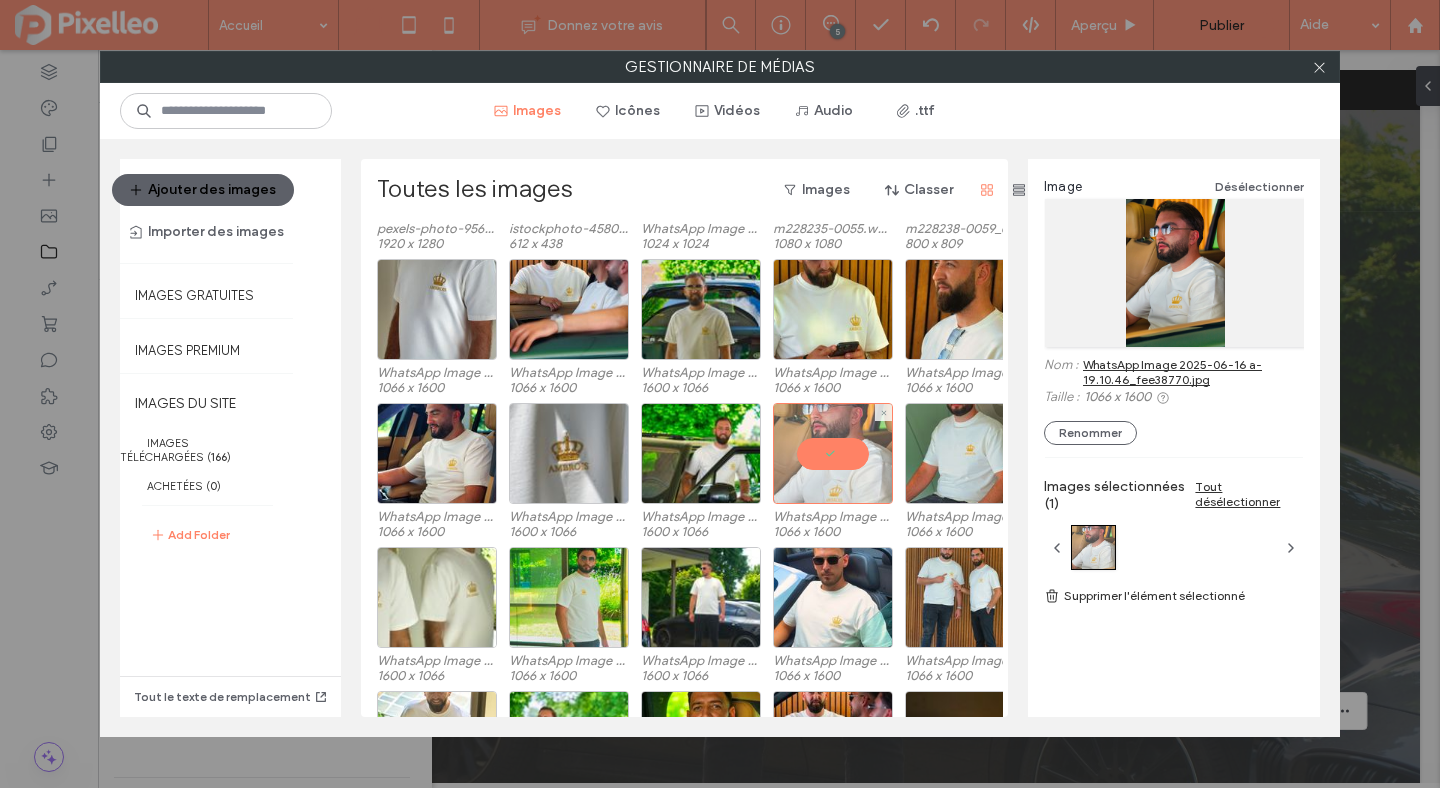 click at bounding box center (833, 453) 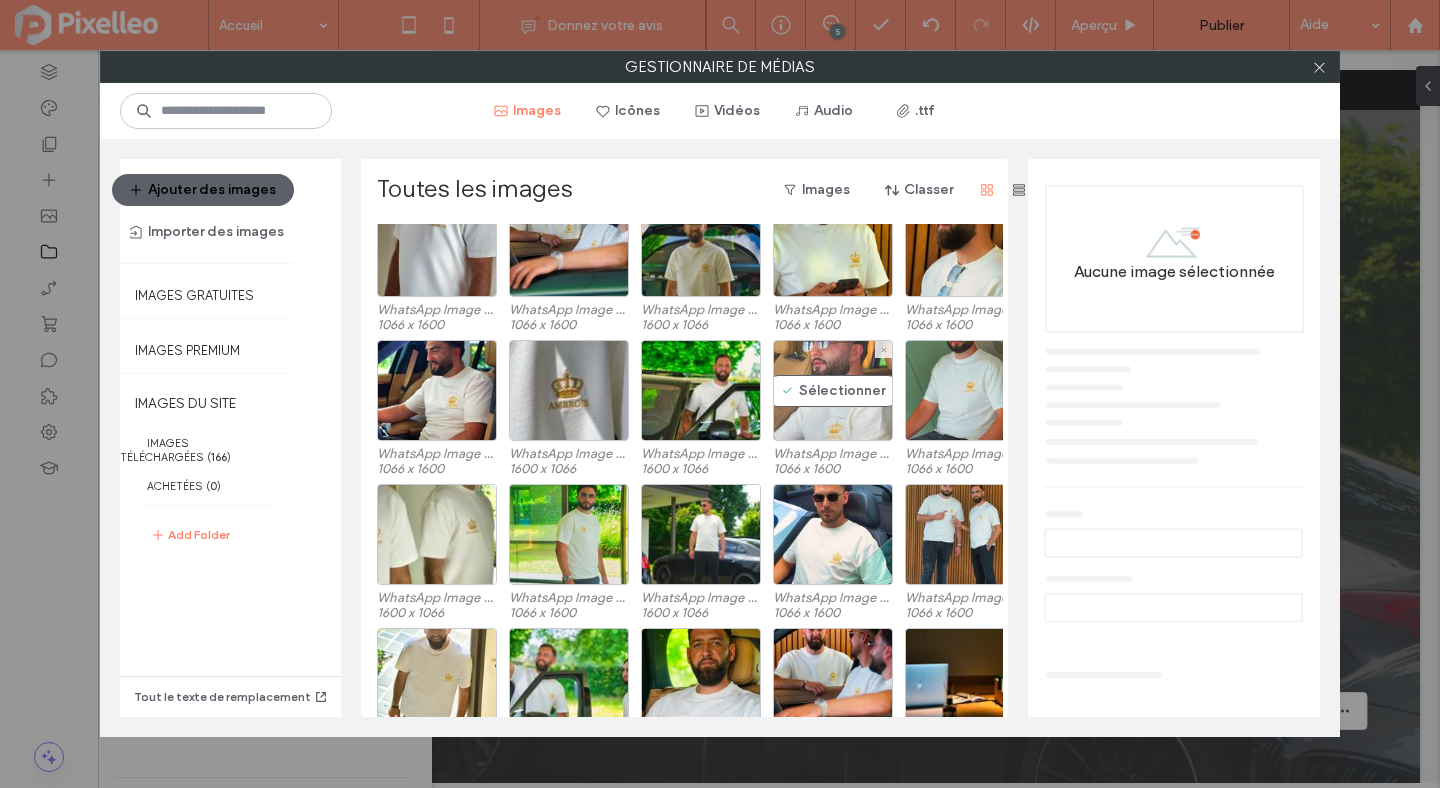 scroll, scrollTop: 988, scrollLeft: 0, axis: vertical 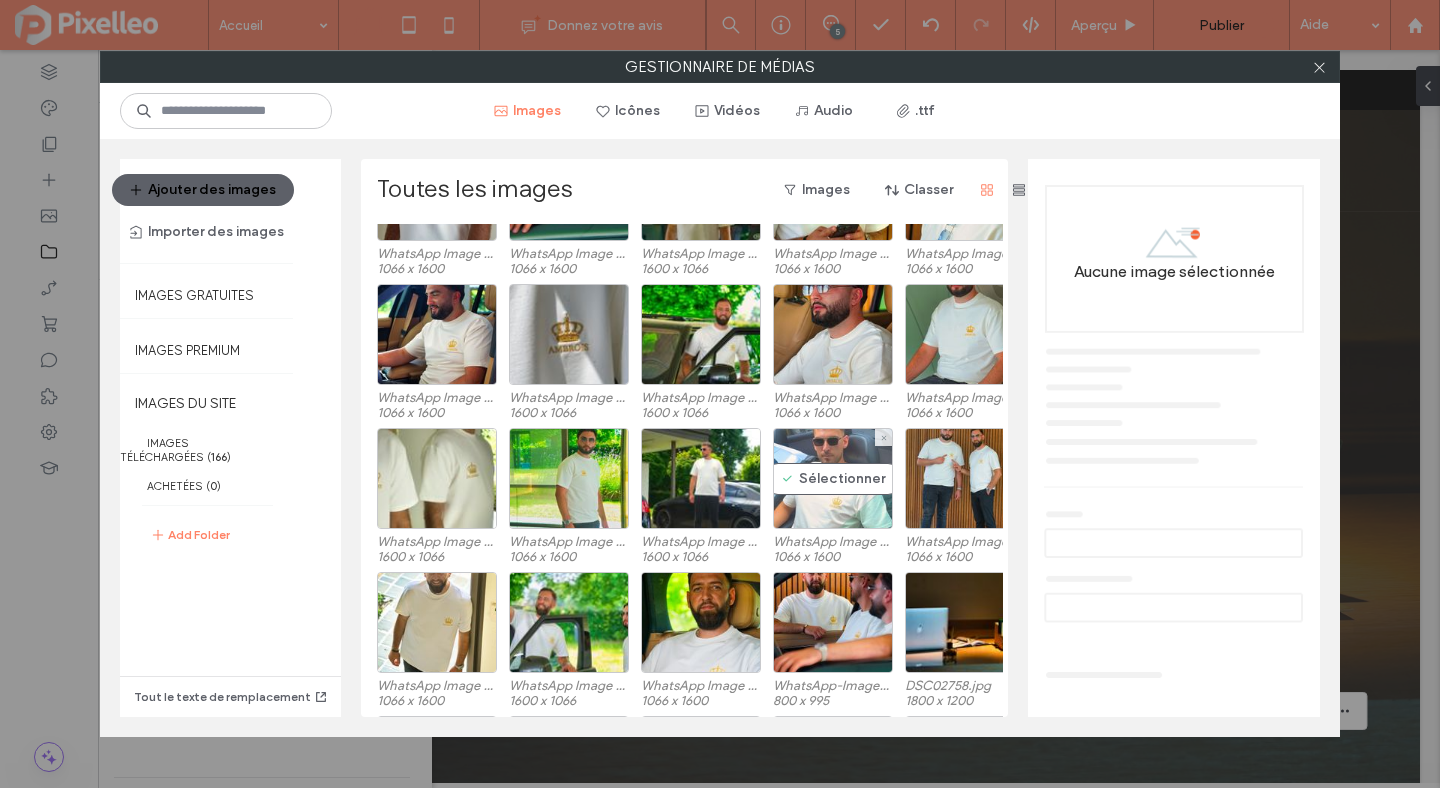 click on "Sélectionner" at bounding box center (833, 478) 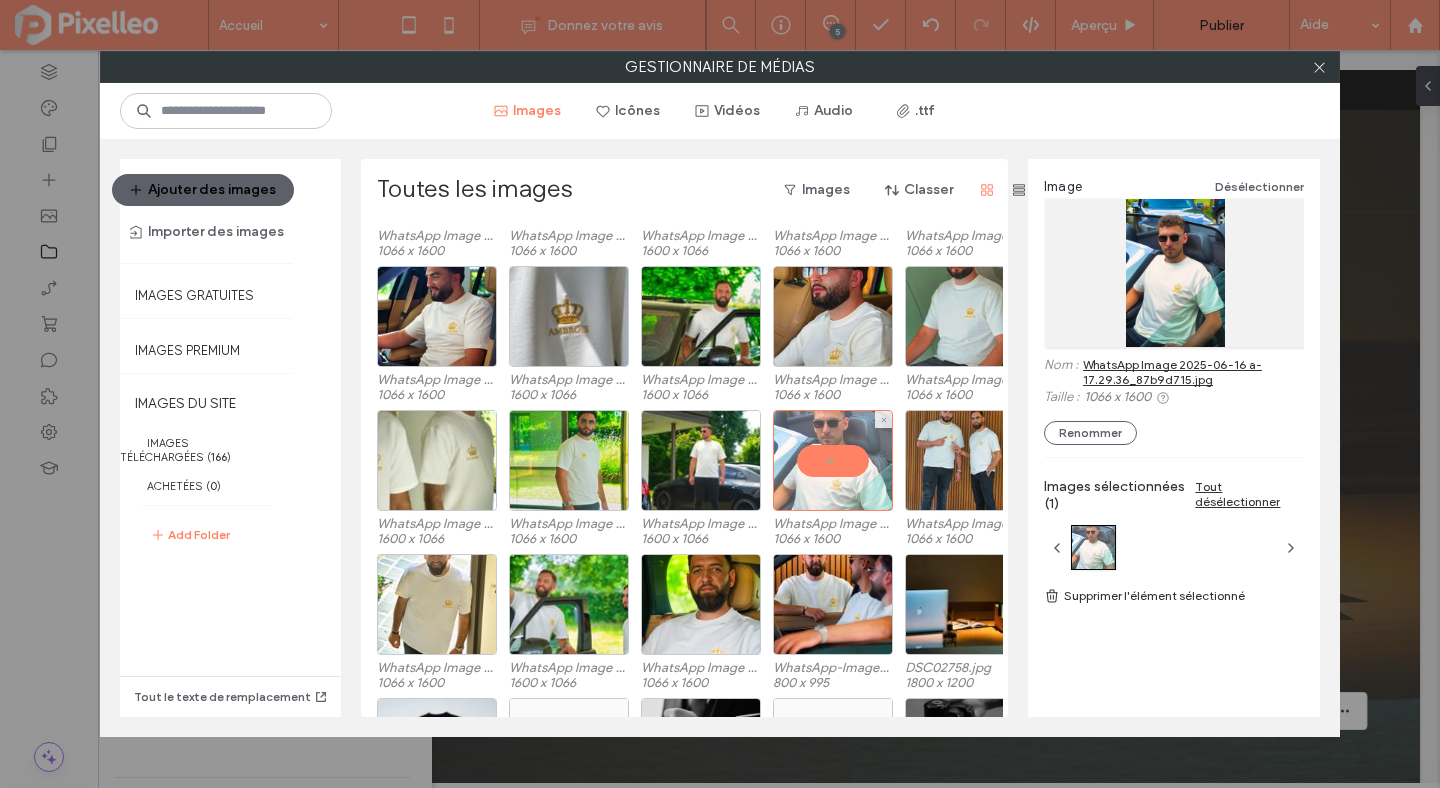 scroll, scrollTop: 1009, scrollLeft: 0, axis: vertical 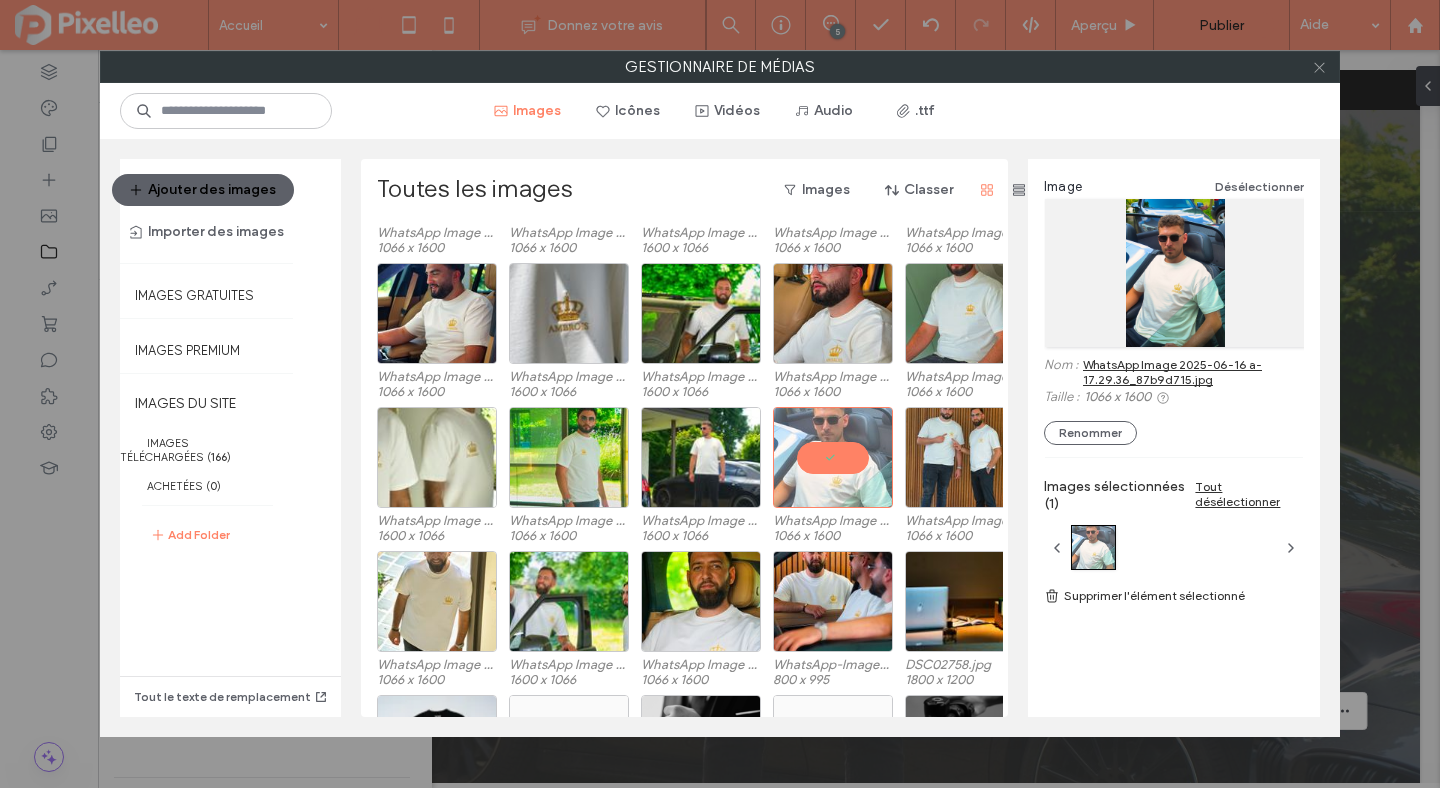 click 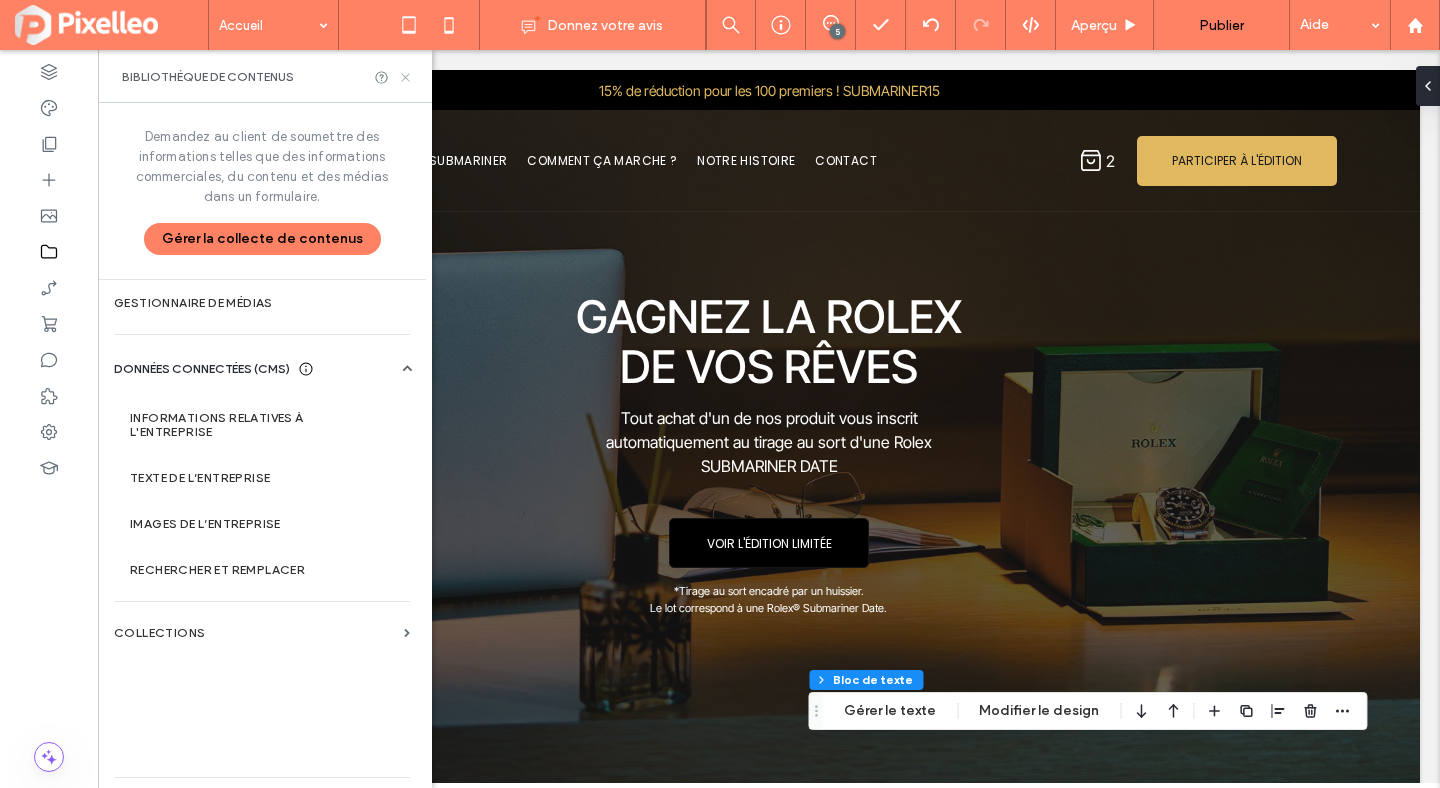 click 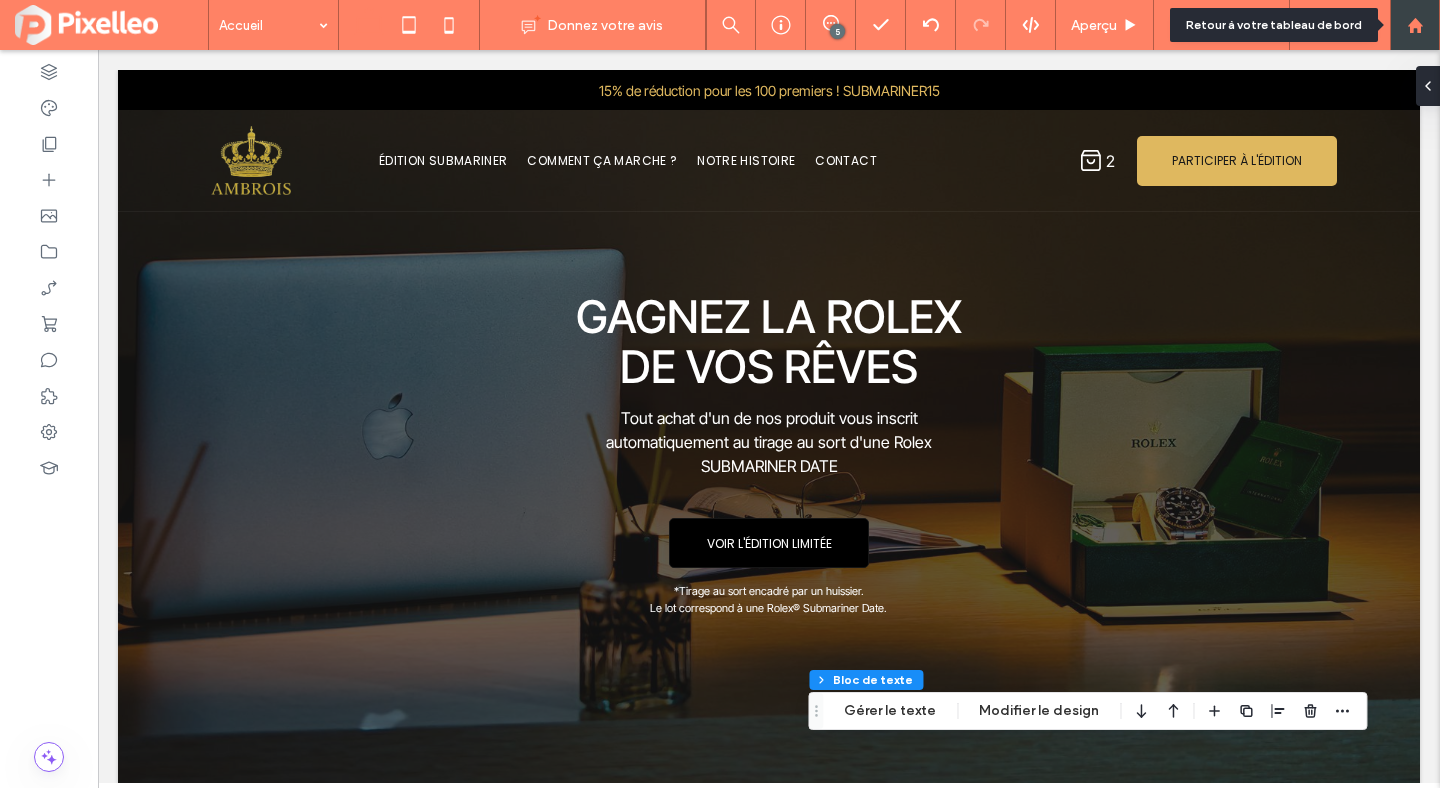 click 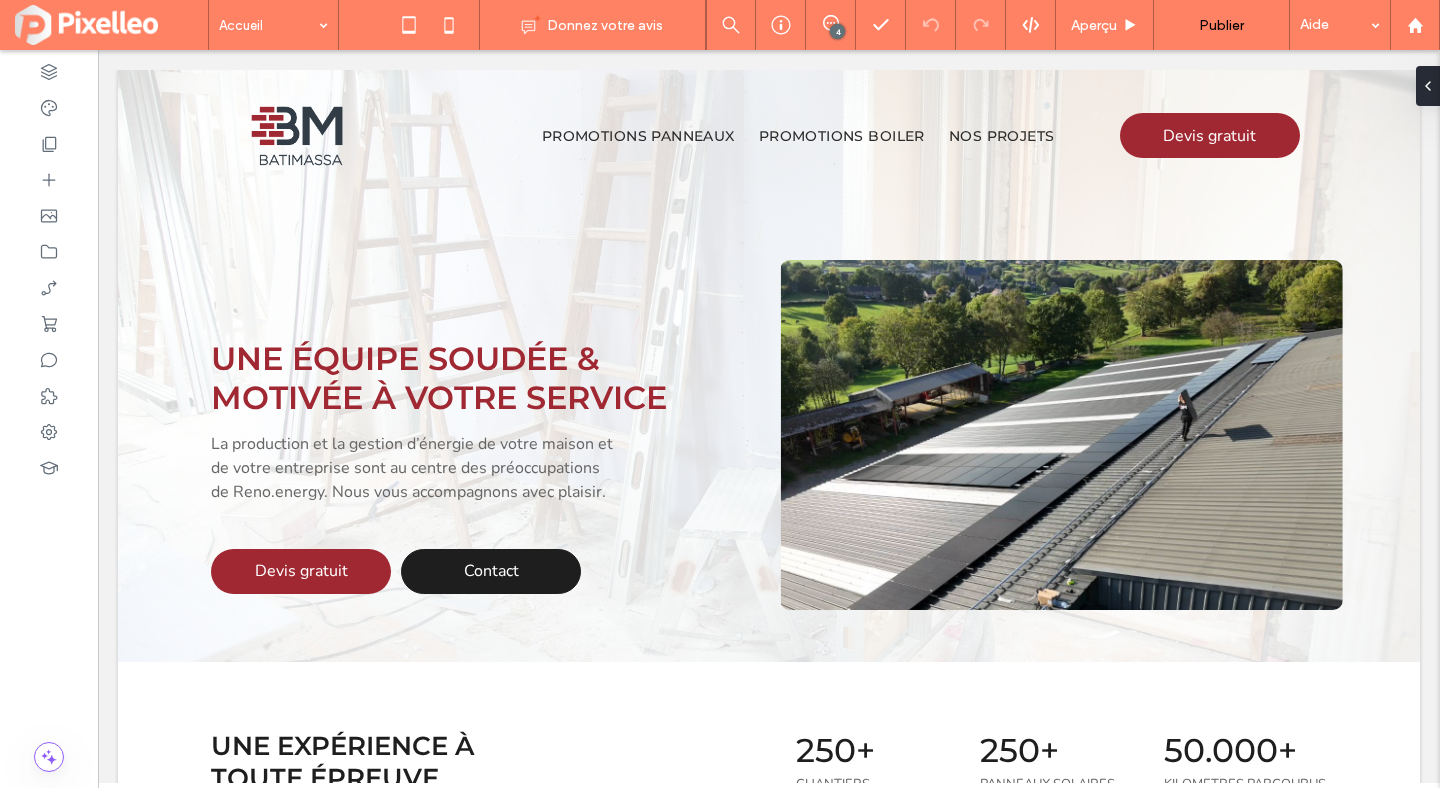 scroll, scrollTop: 0, scrollLeft: 0, axis: both 